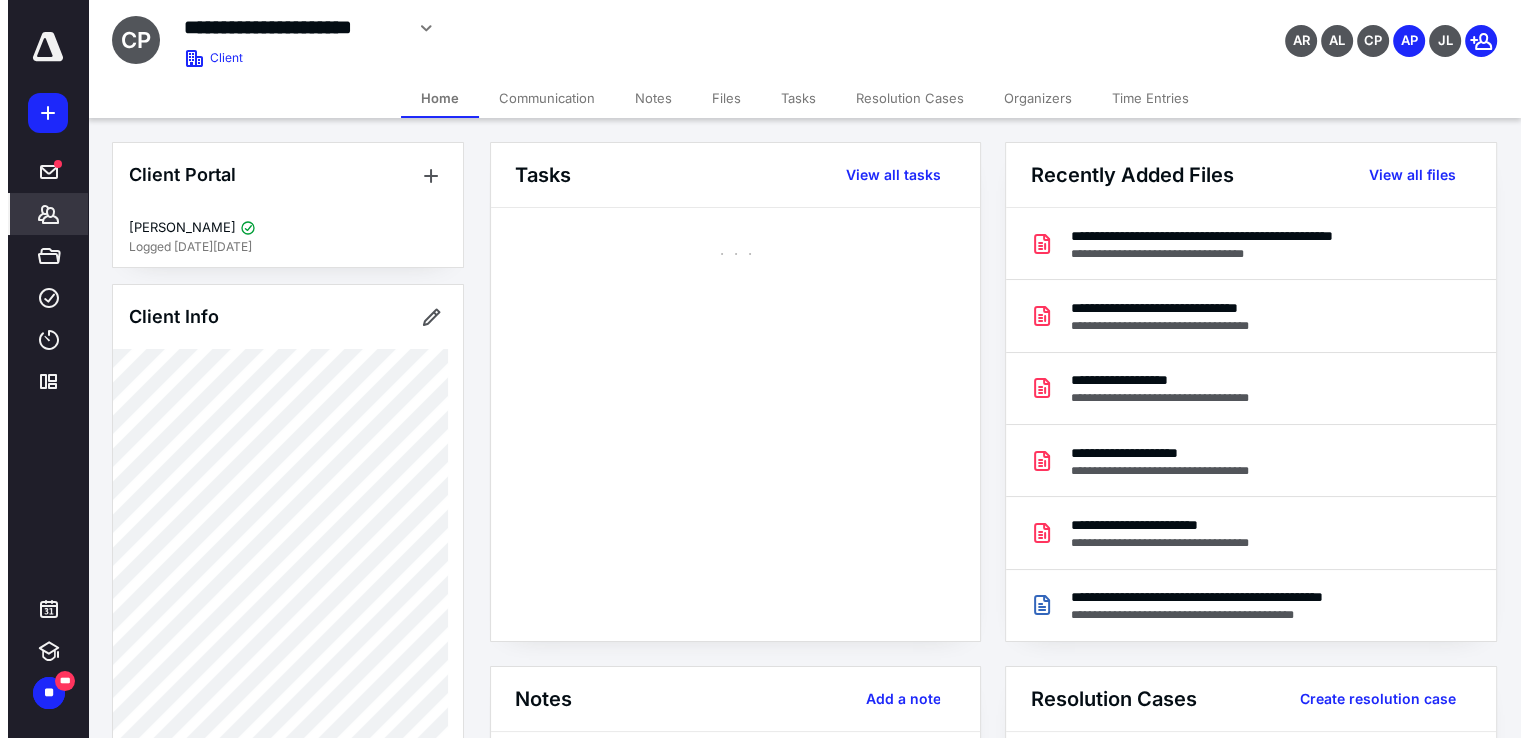 scroll, scrollTop: 0, scrollLeft: 0, axis: both 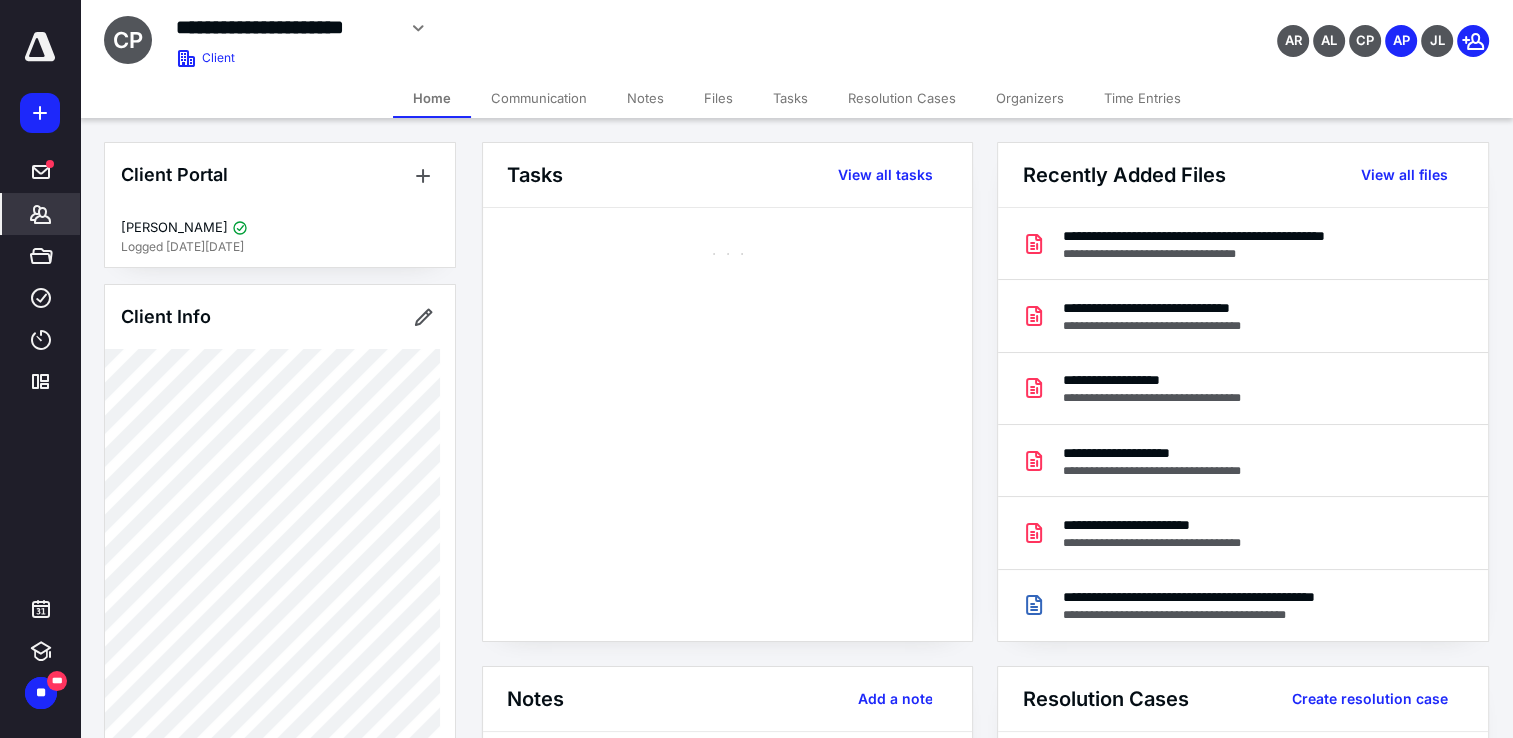 click on "Files" at bounding box center (718, 98) 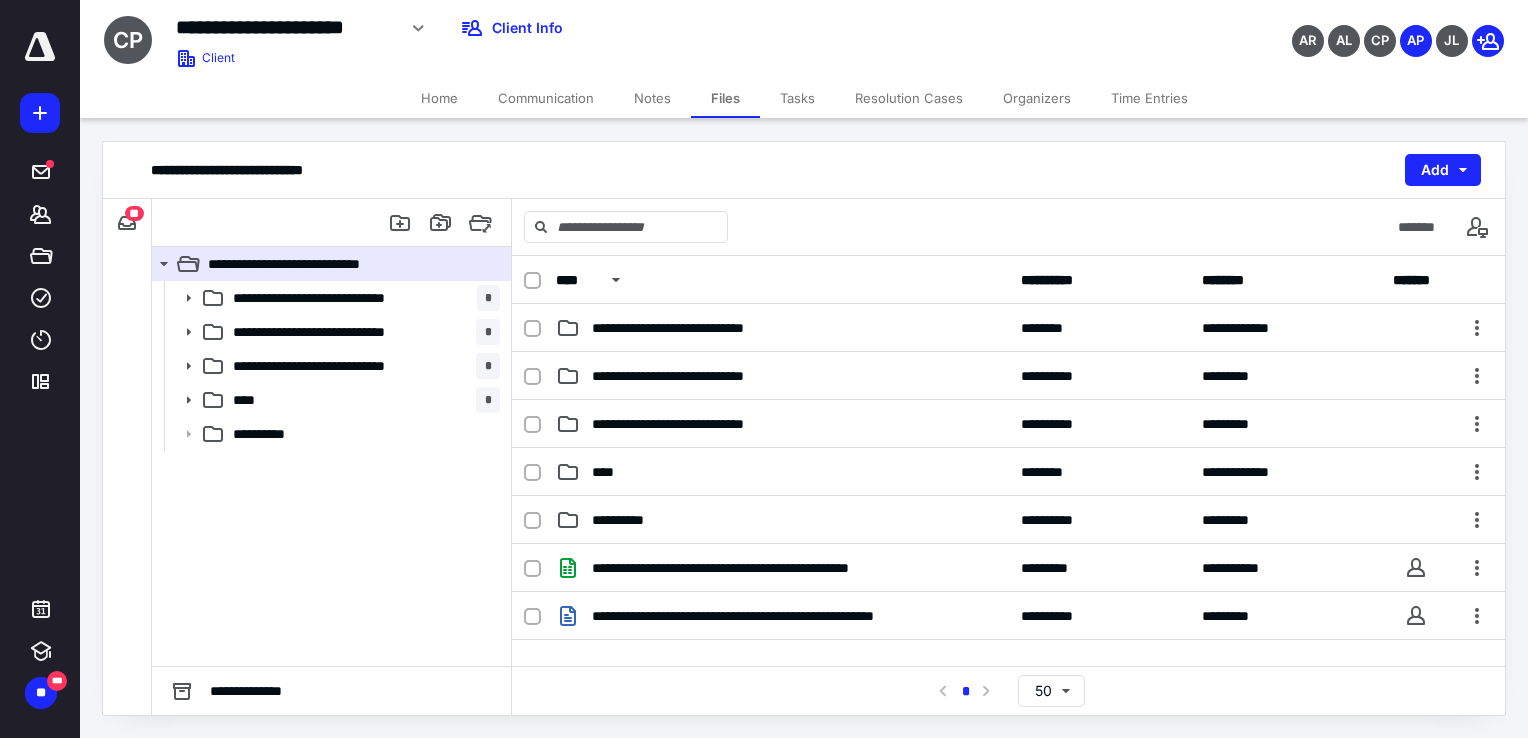 click on "Home" at bounding box center (439, 98) 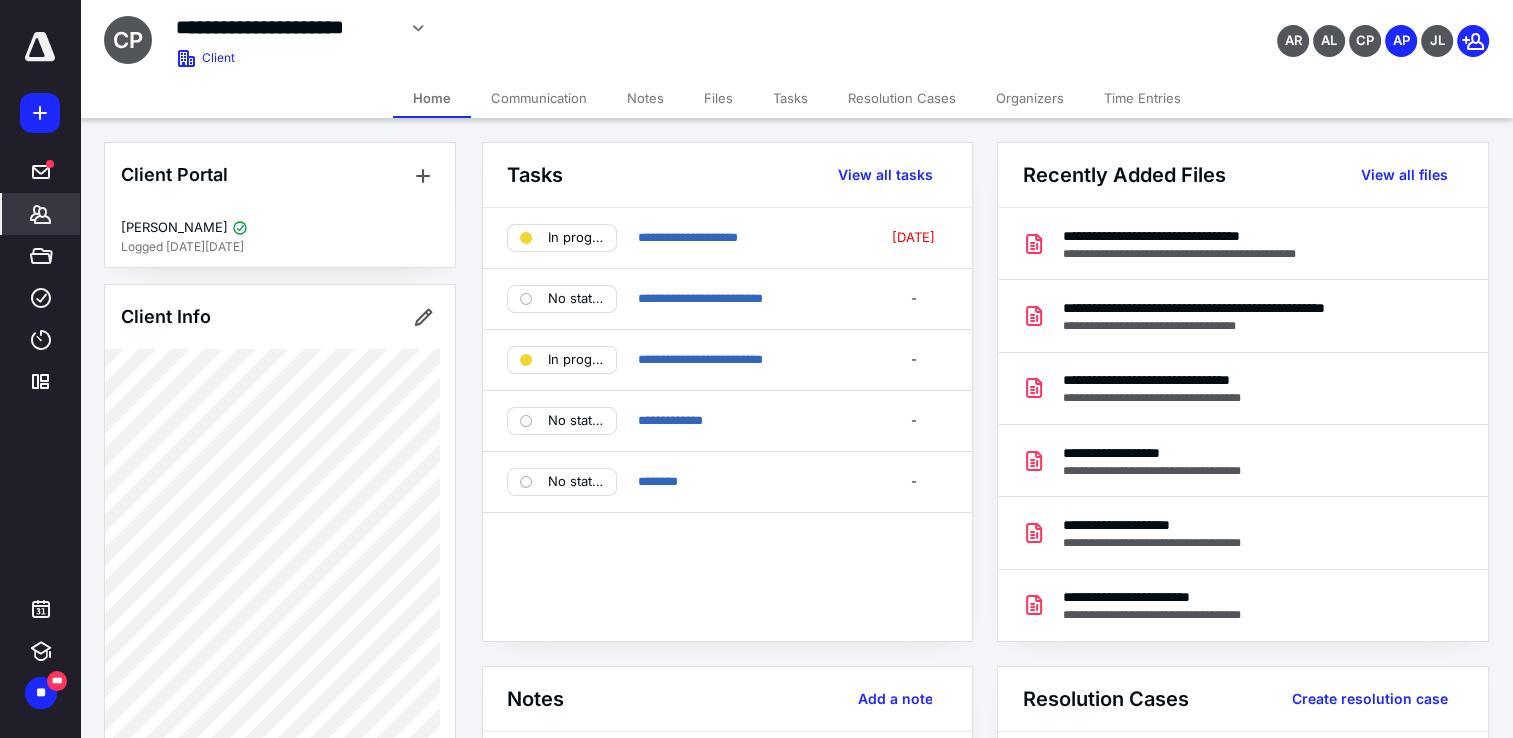 click on "Files" at bounding box center [718, 98] 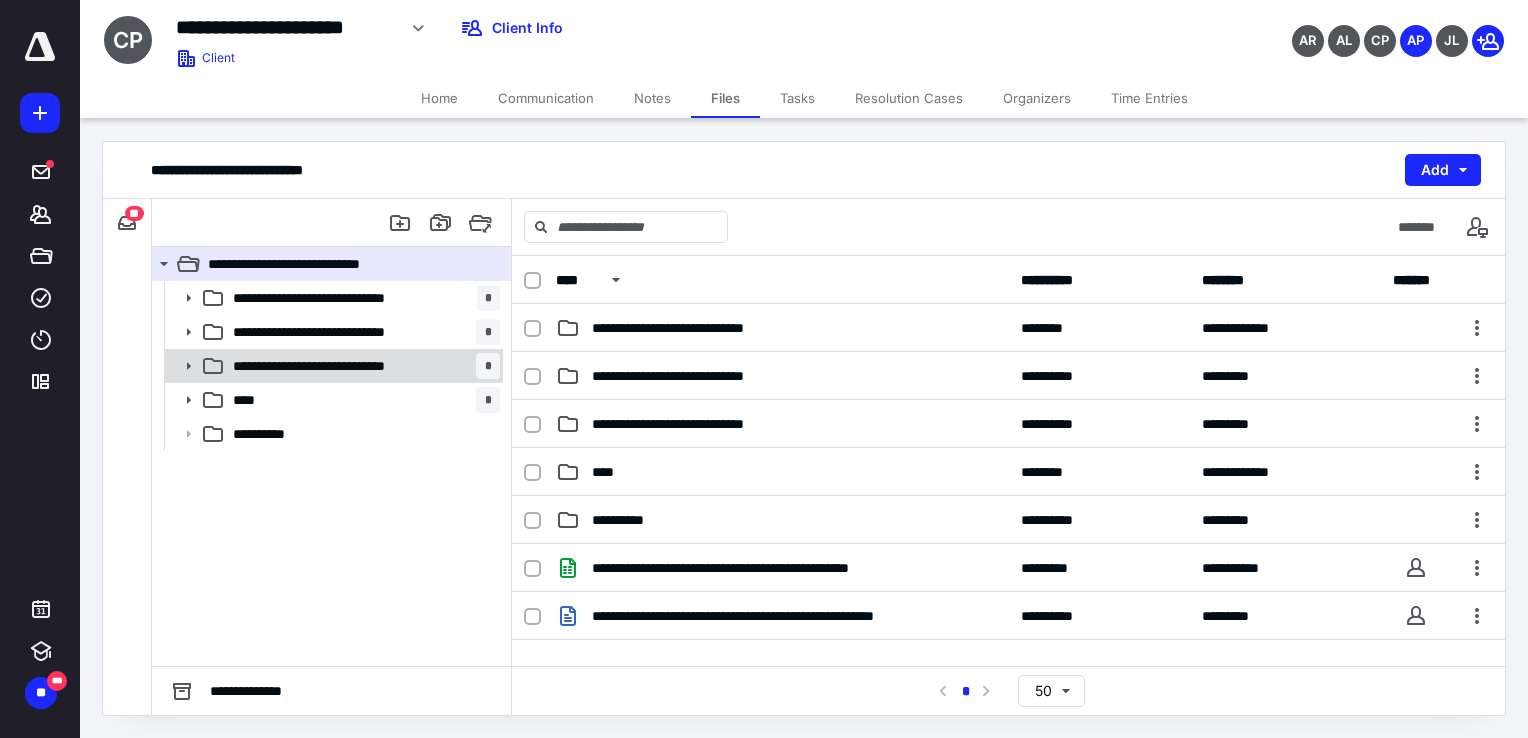 click 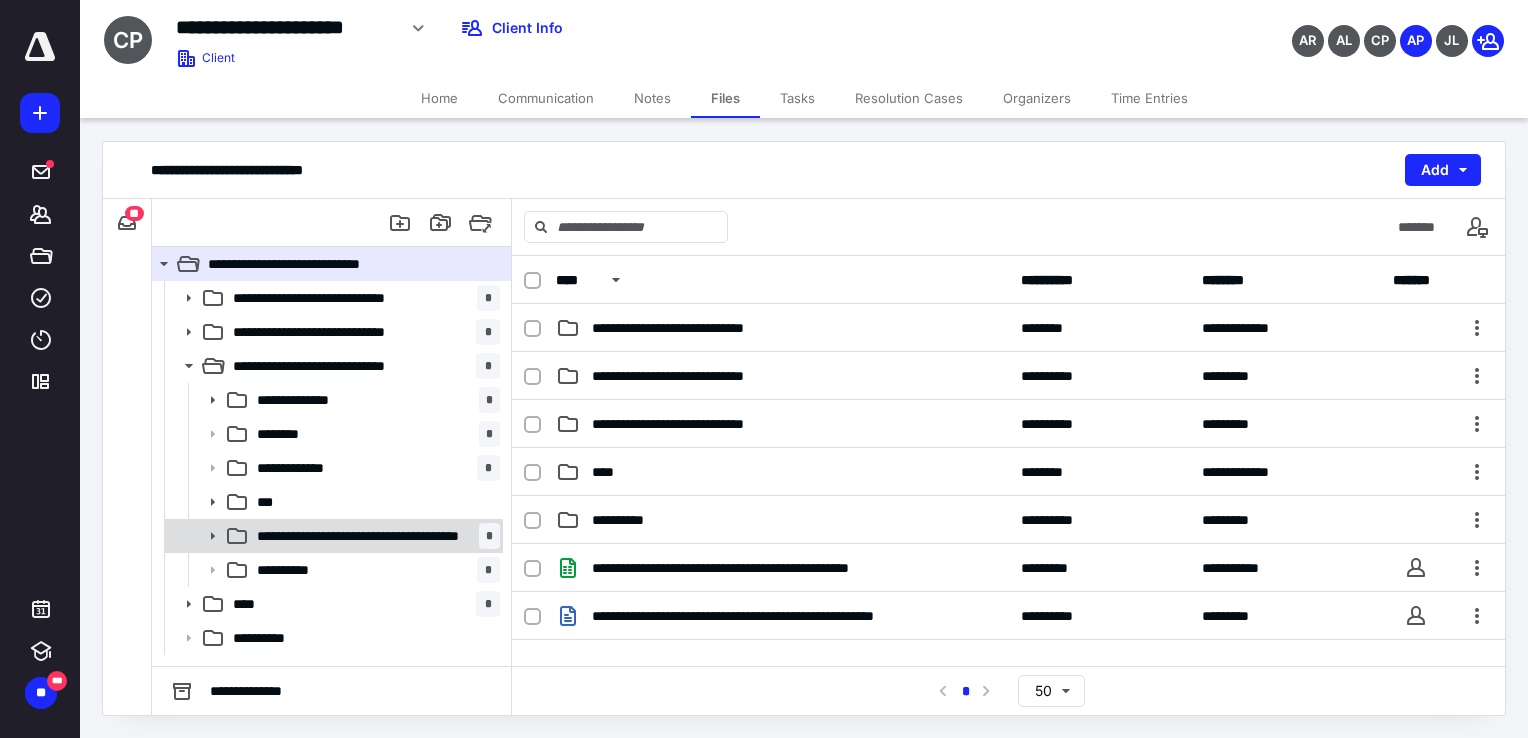 click 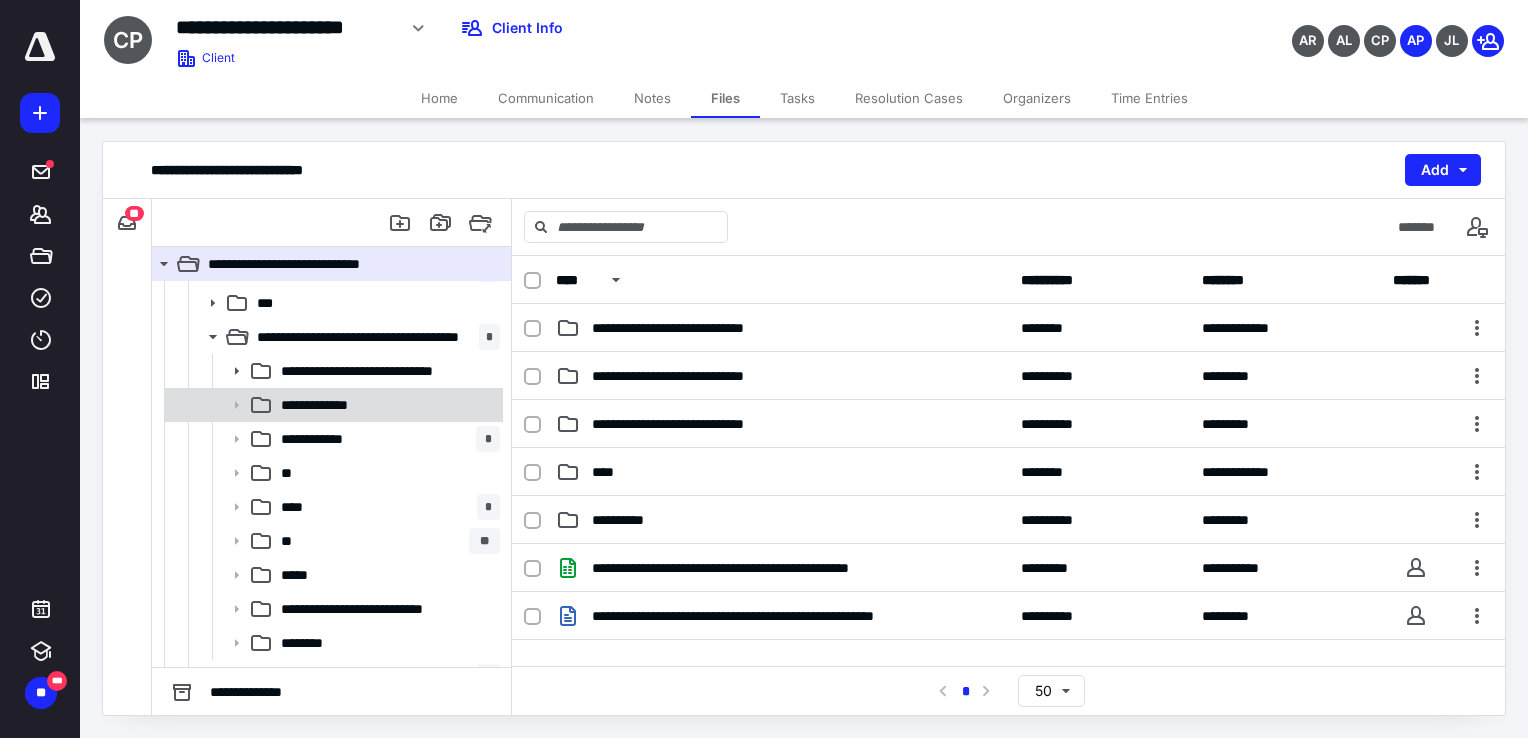 scroll, scrollTop: 200, scrollLeft: 0, axis: vertical 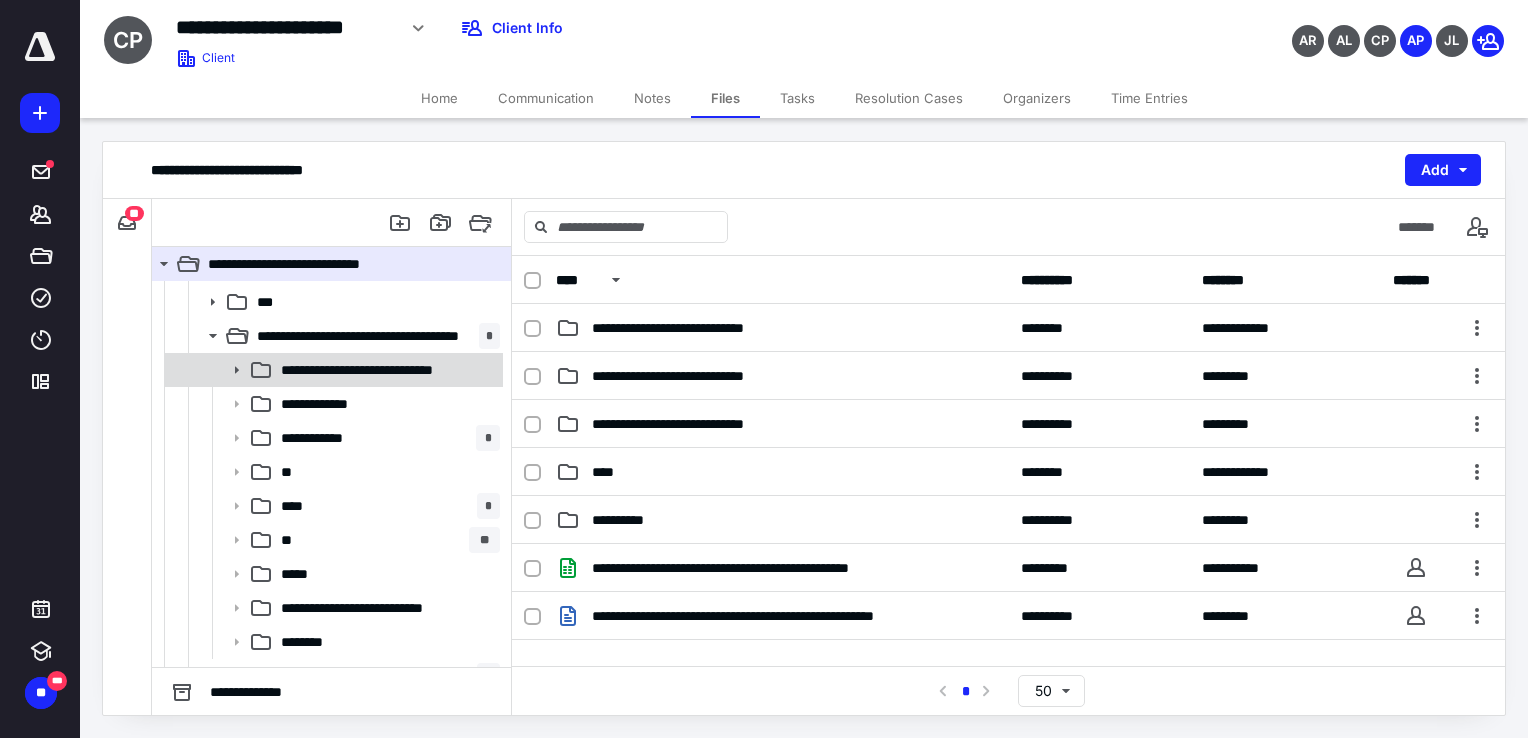click 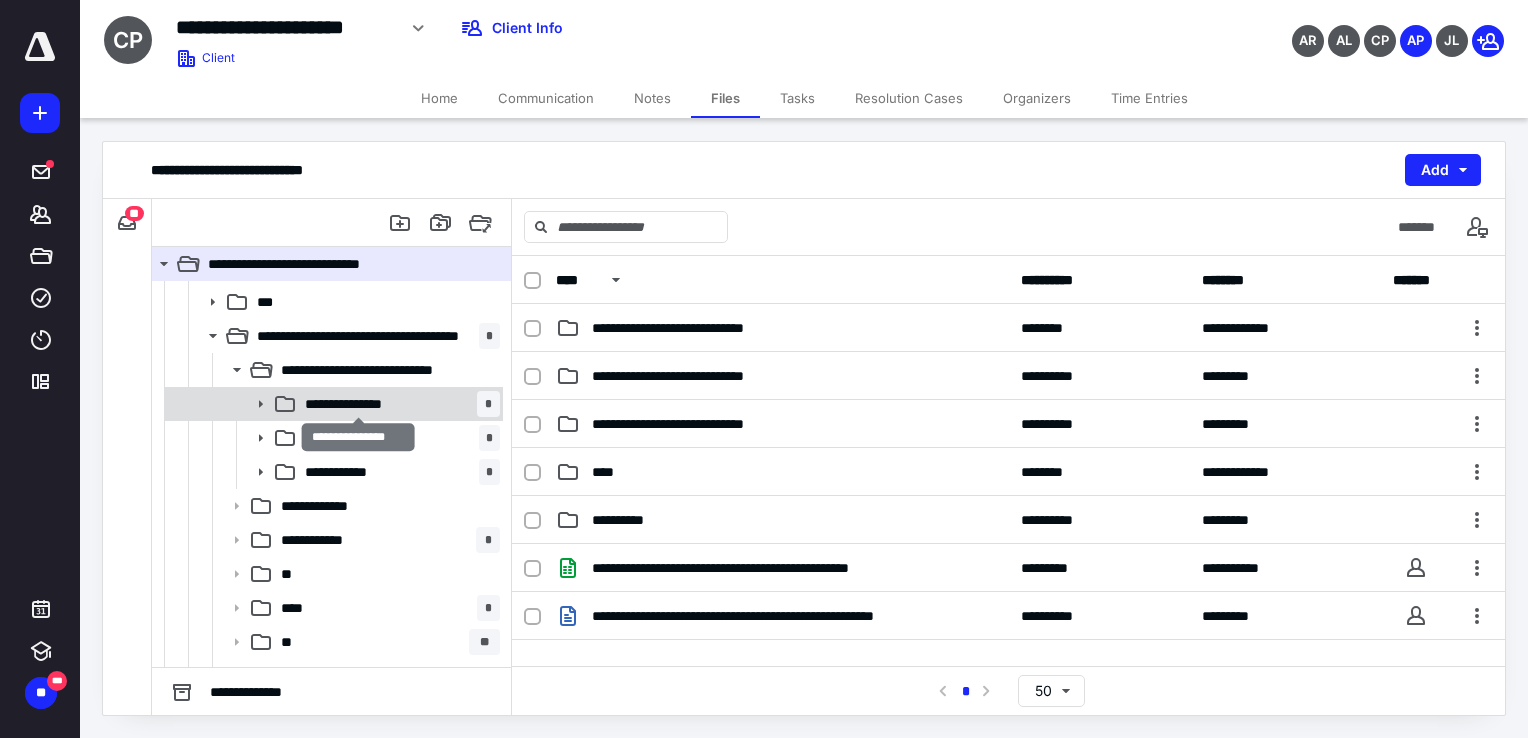 click on "**********" at bounding box center (358, 404) 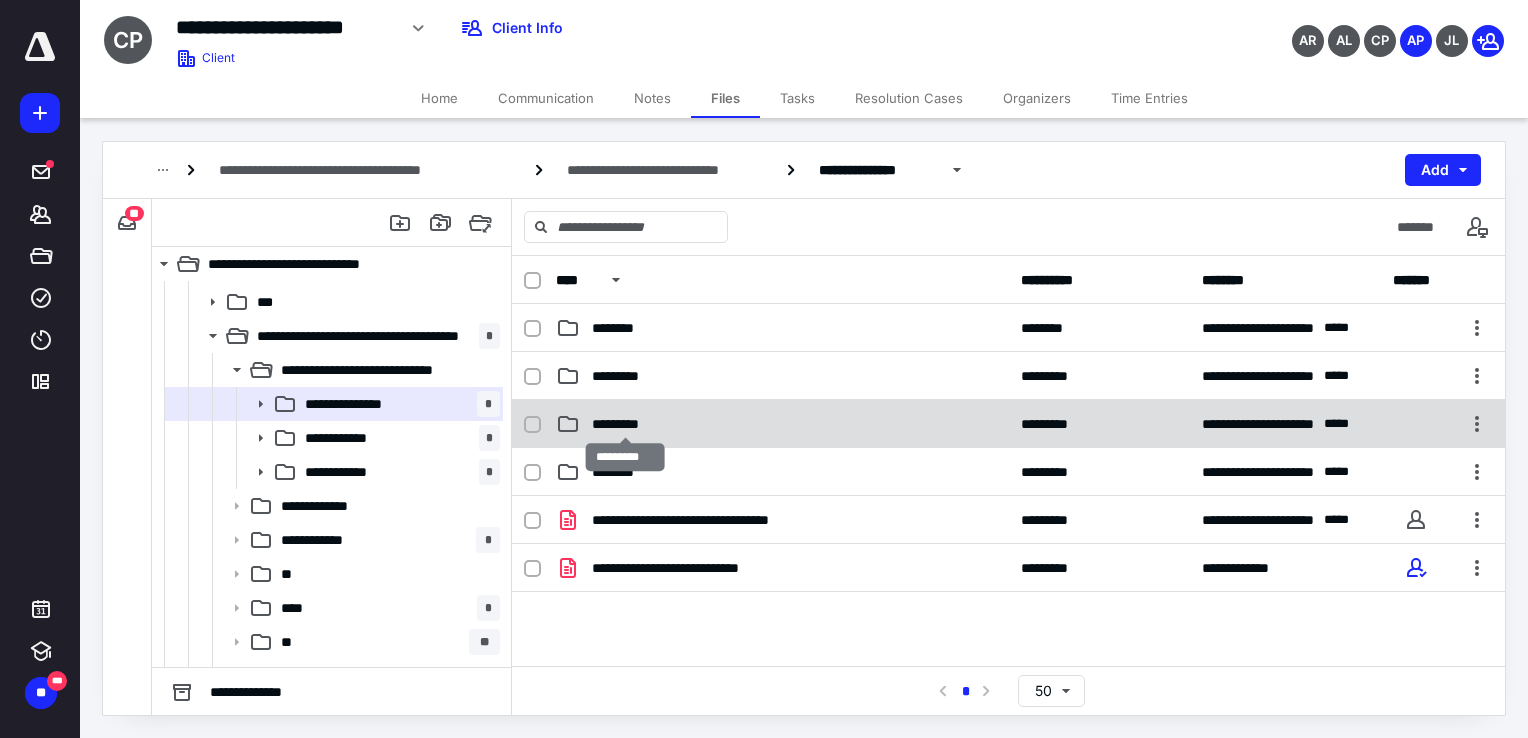 click on "*********" at bounding box center (626, 424) 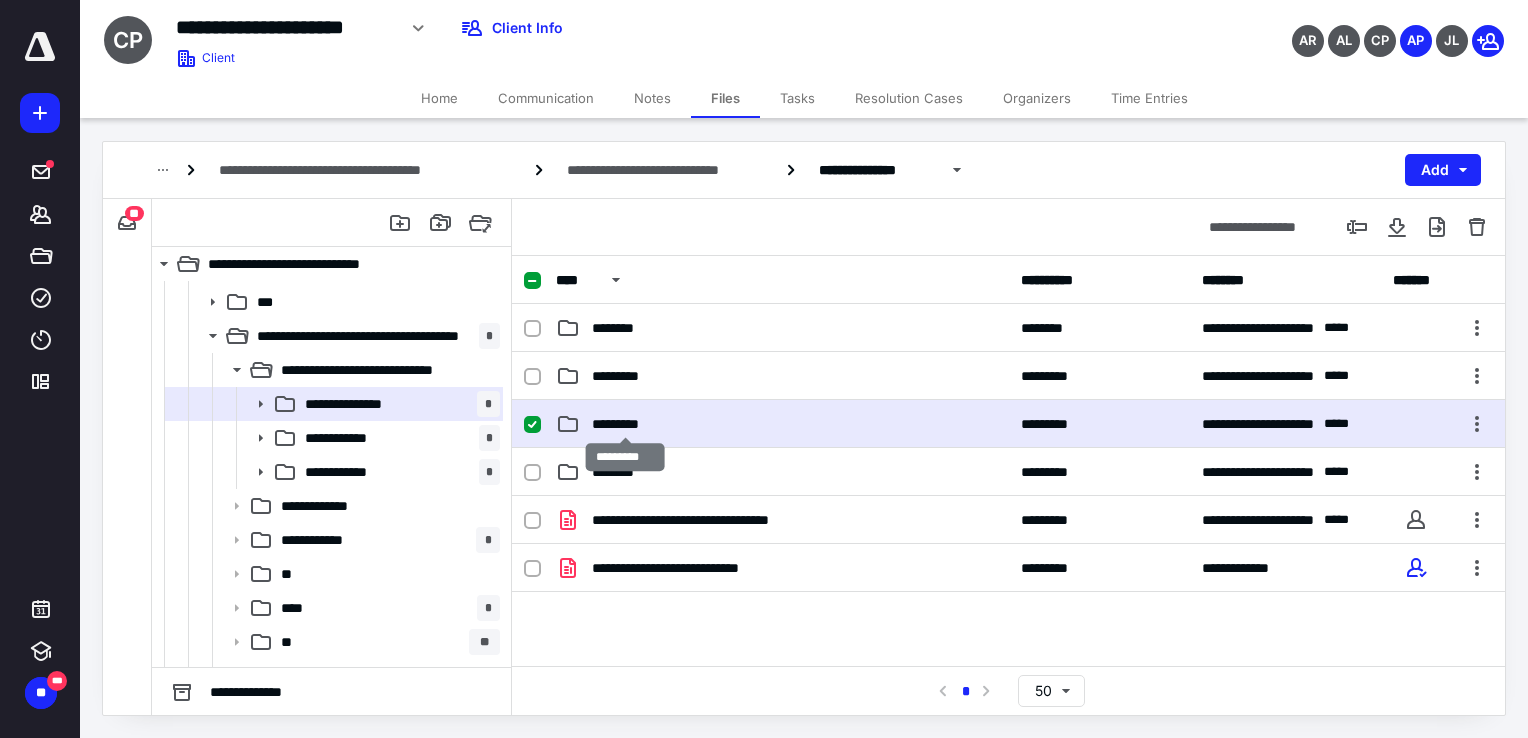click on "*********" at bounding box center [626, 424] 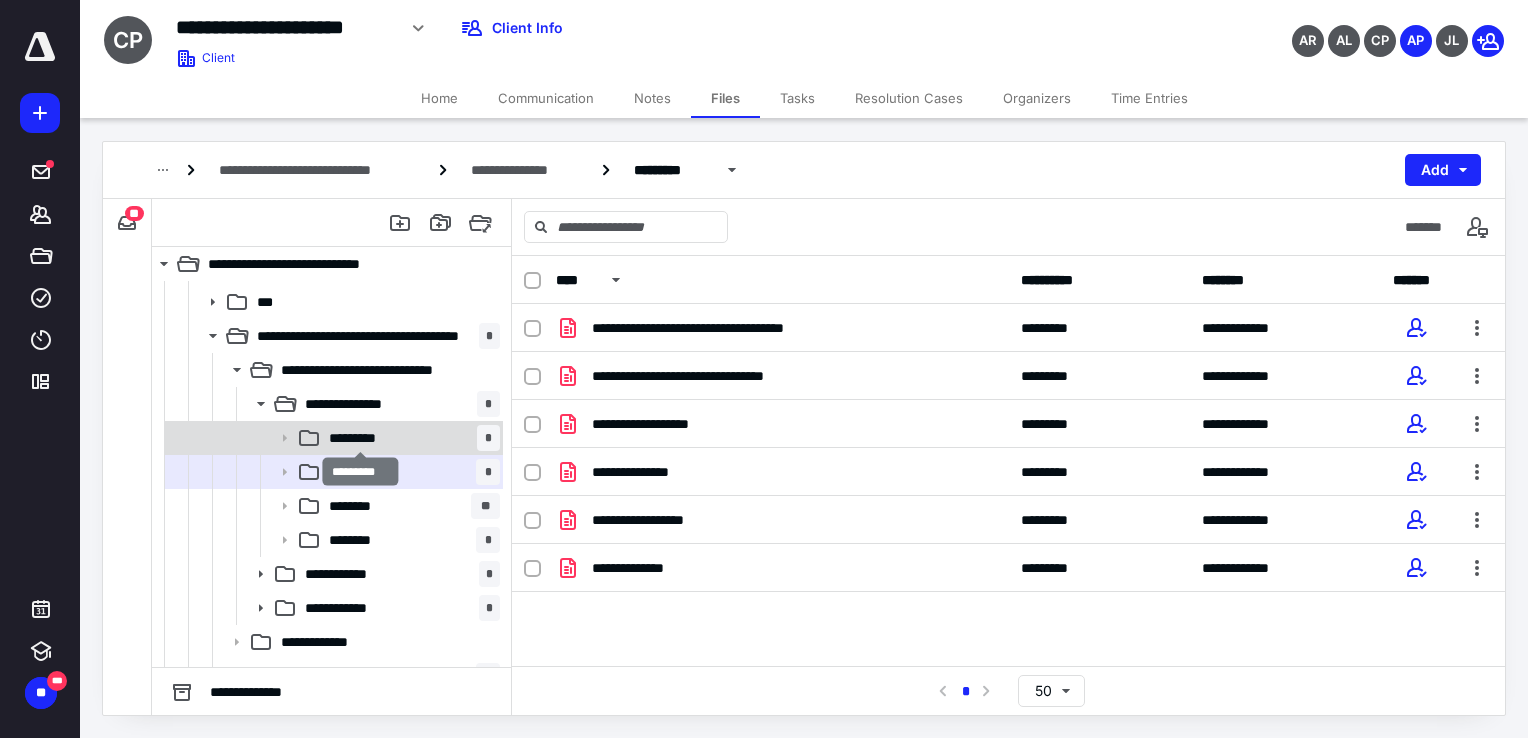 click on "*********" at bounding box center (361, 438) 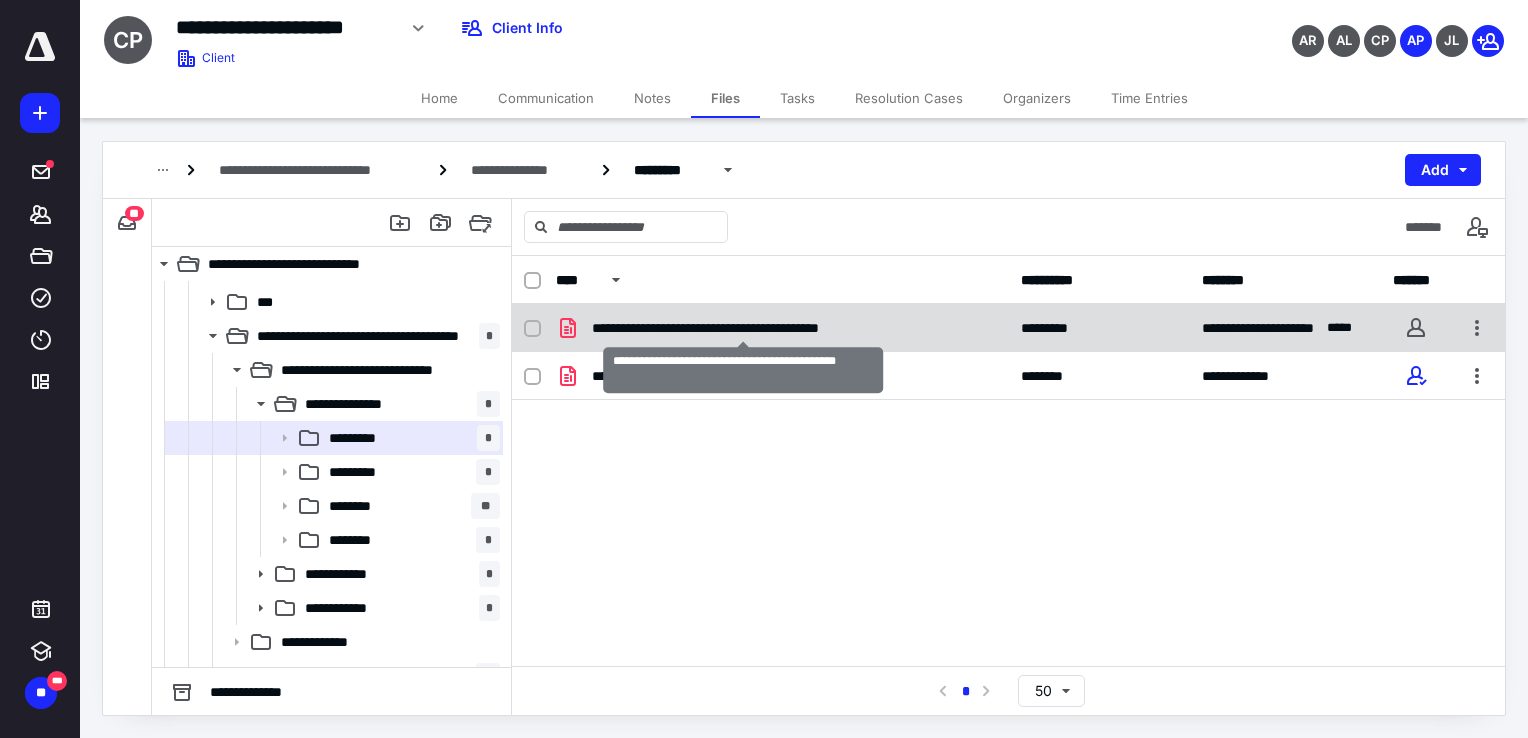 click on "**********" at bounding box center (743, 328) 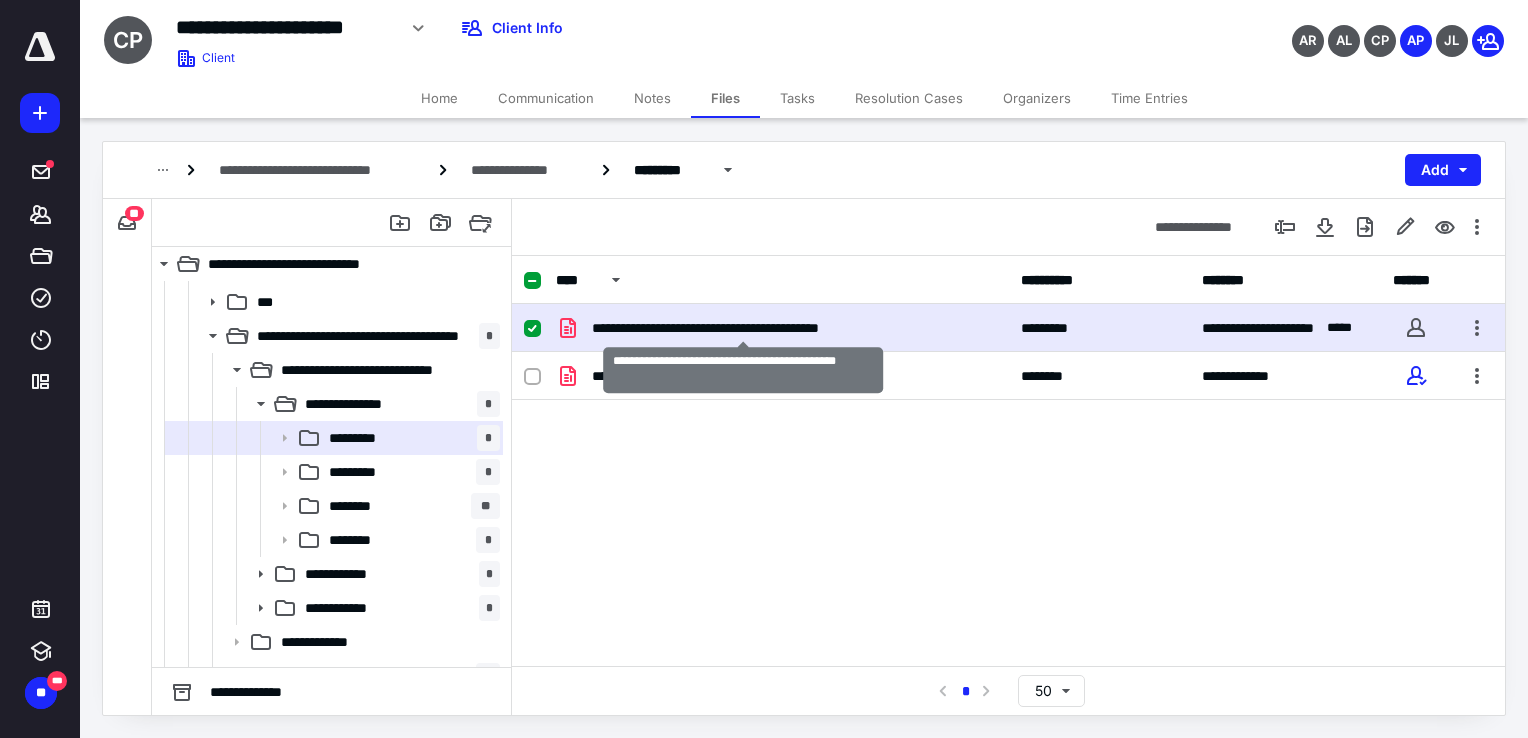click on "**********" at bounding box center (743, 328) 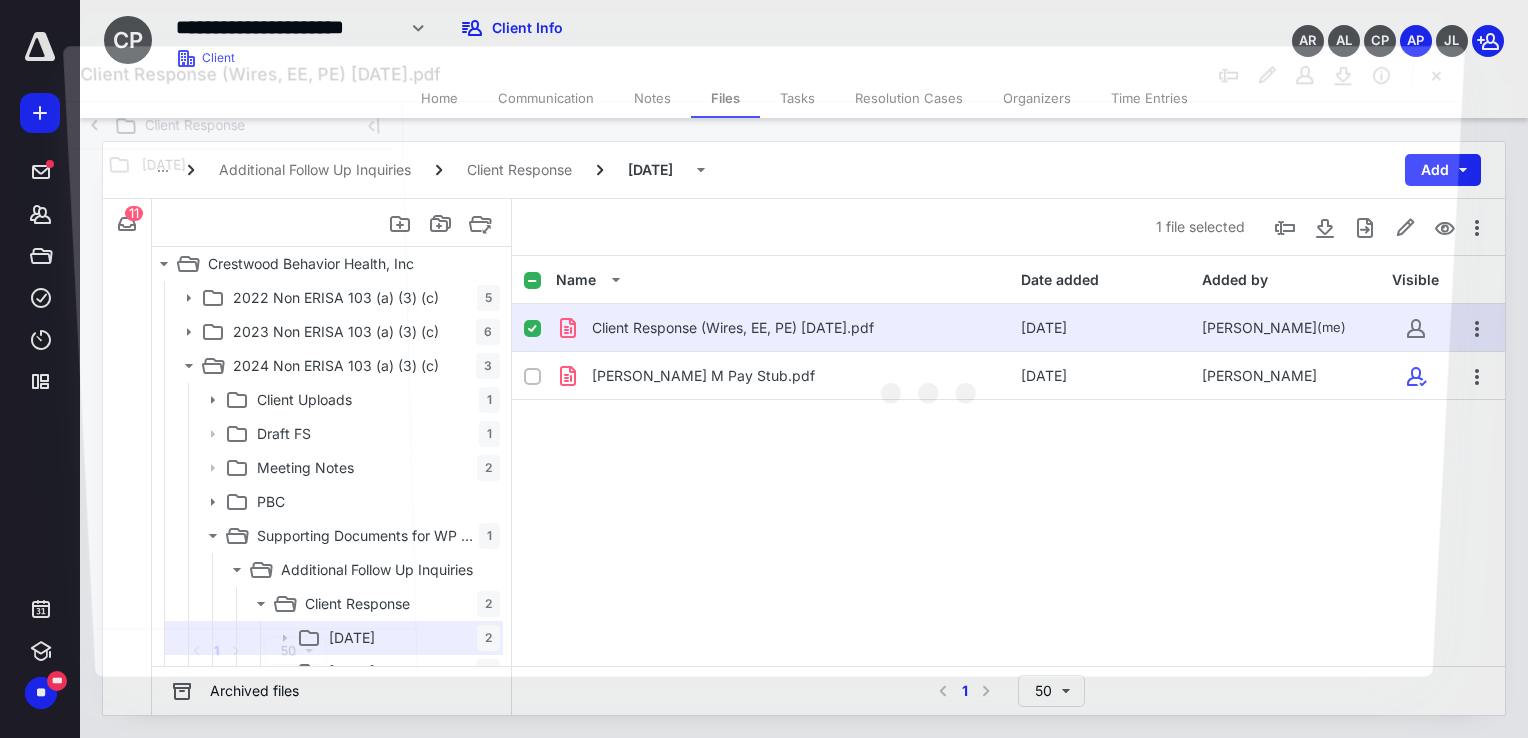 scroll, scrollTop: 200, scrollLeft: 0, axis: vertical 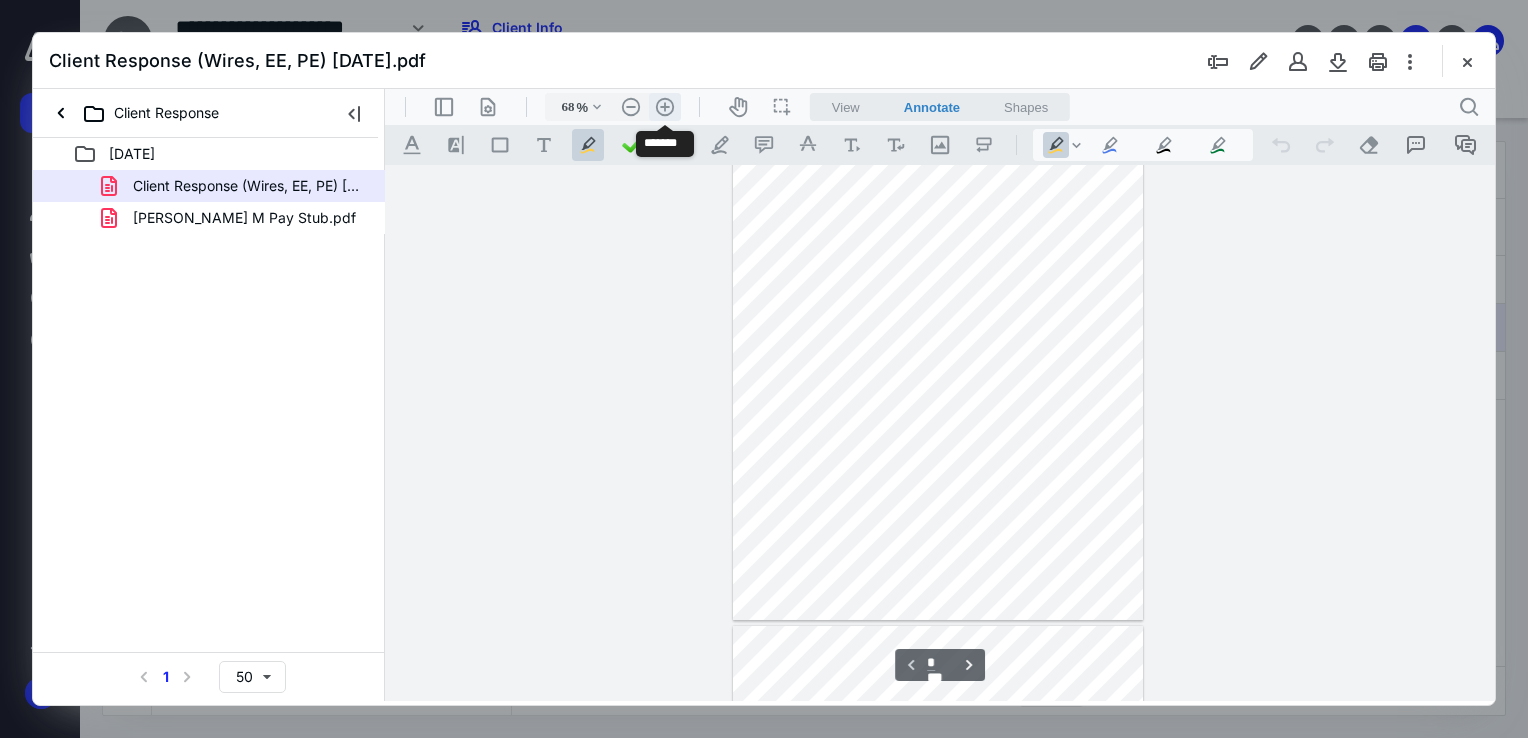 click on ".cls-1{fill:#abb0c4;} icon - header - zoom - in - line" at bounding box center (665, 107) 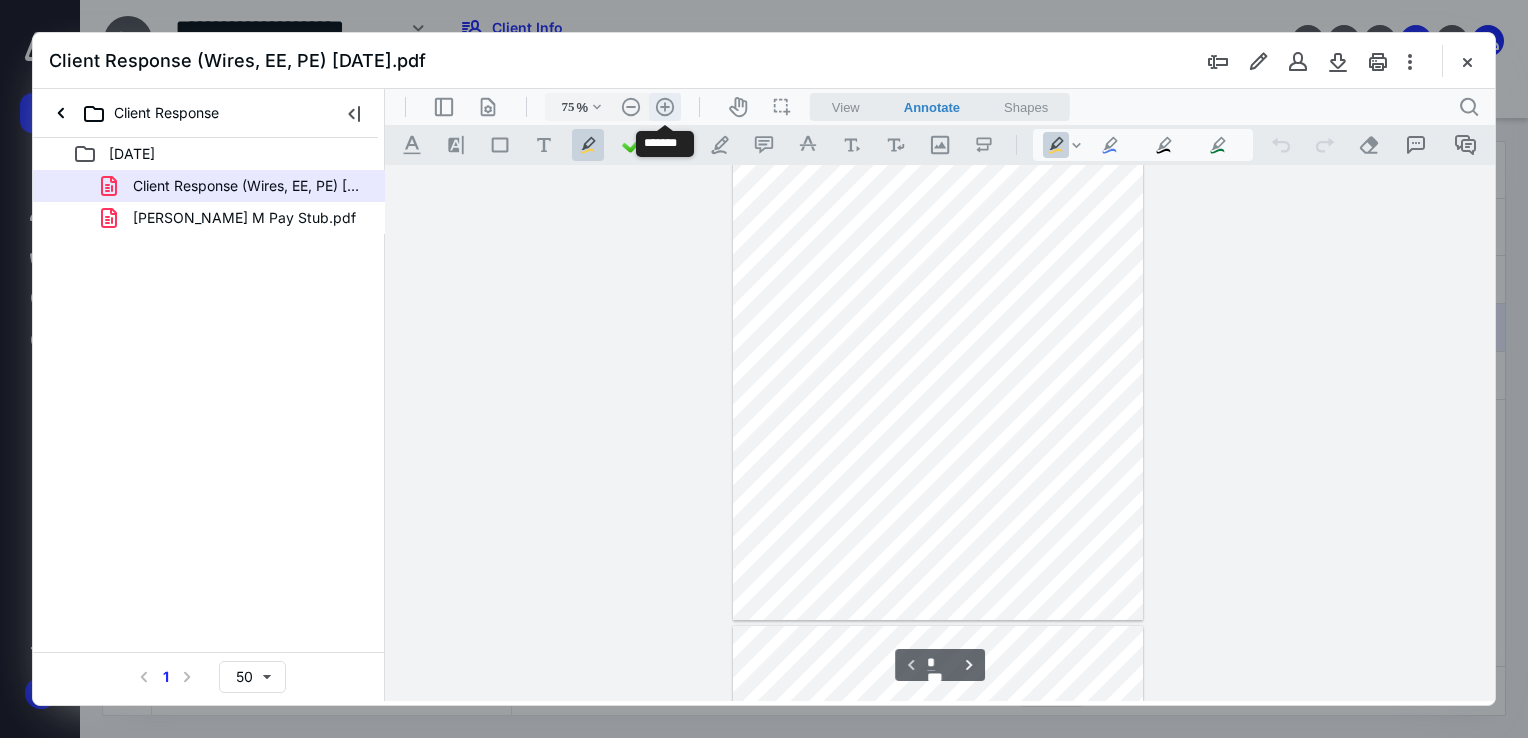 click on ".cls-1{fill:#abb0c4;} icon - header - zoom - in - line" at bounding box center (665, 107) 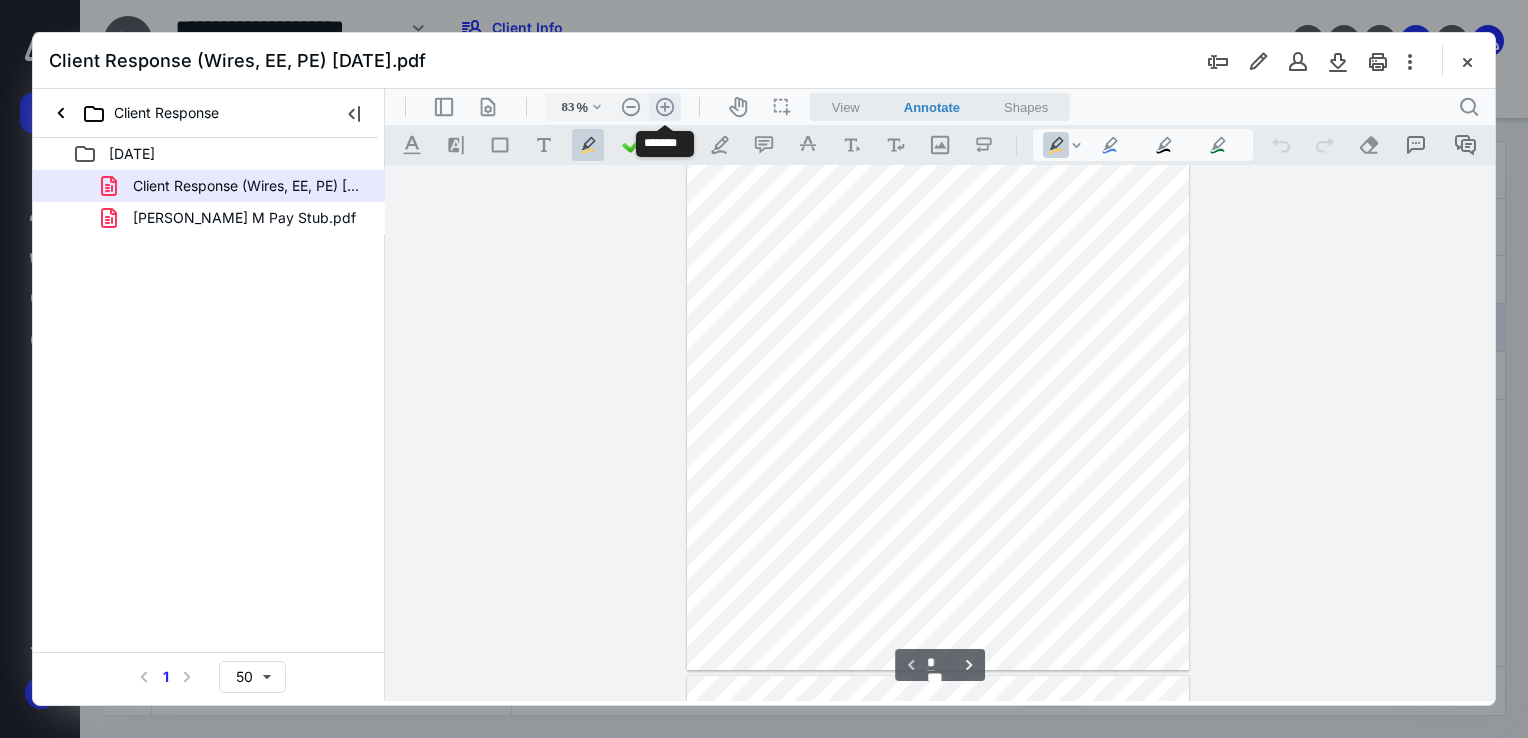 click on ".cls-1{fill:#abb0c4;} icon - header - zoom - in - line" at bounding box center [665, 107] 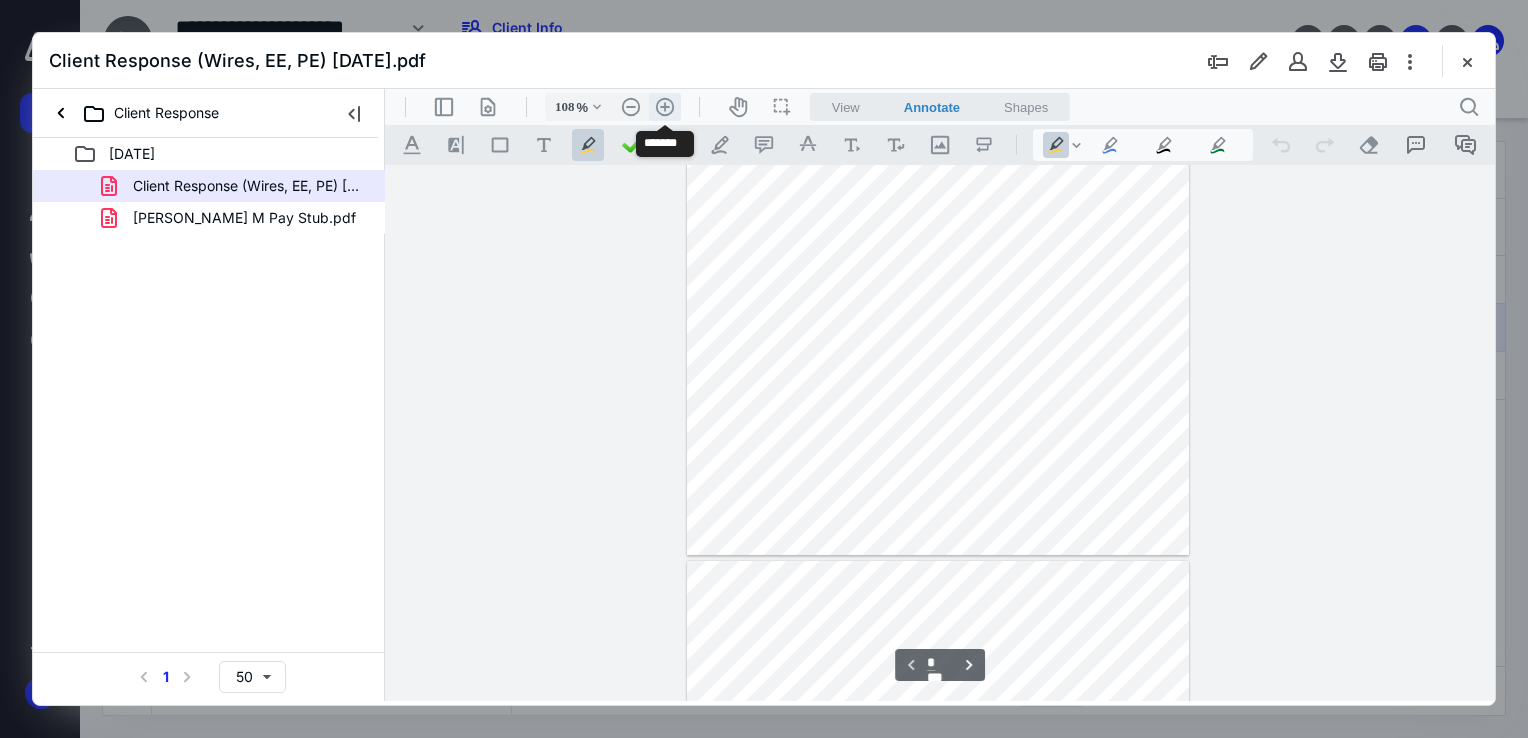 click on ".cls-1{fill:#abb0c4;} icon - header - zoom - in - line" at bounding box center [665, 107] 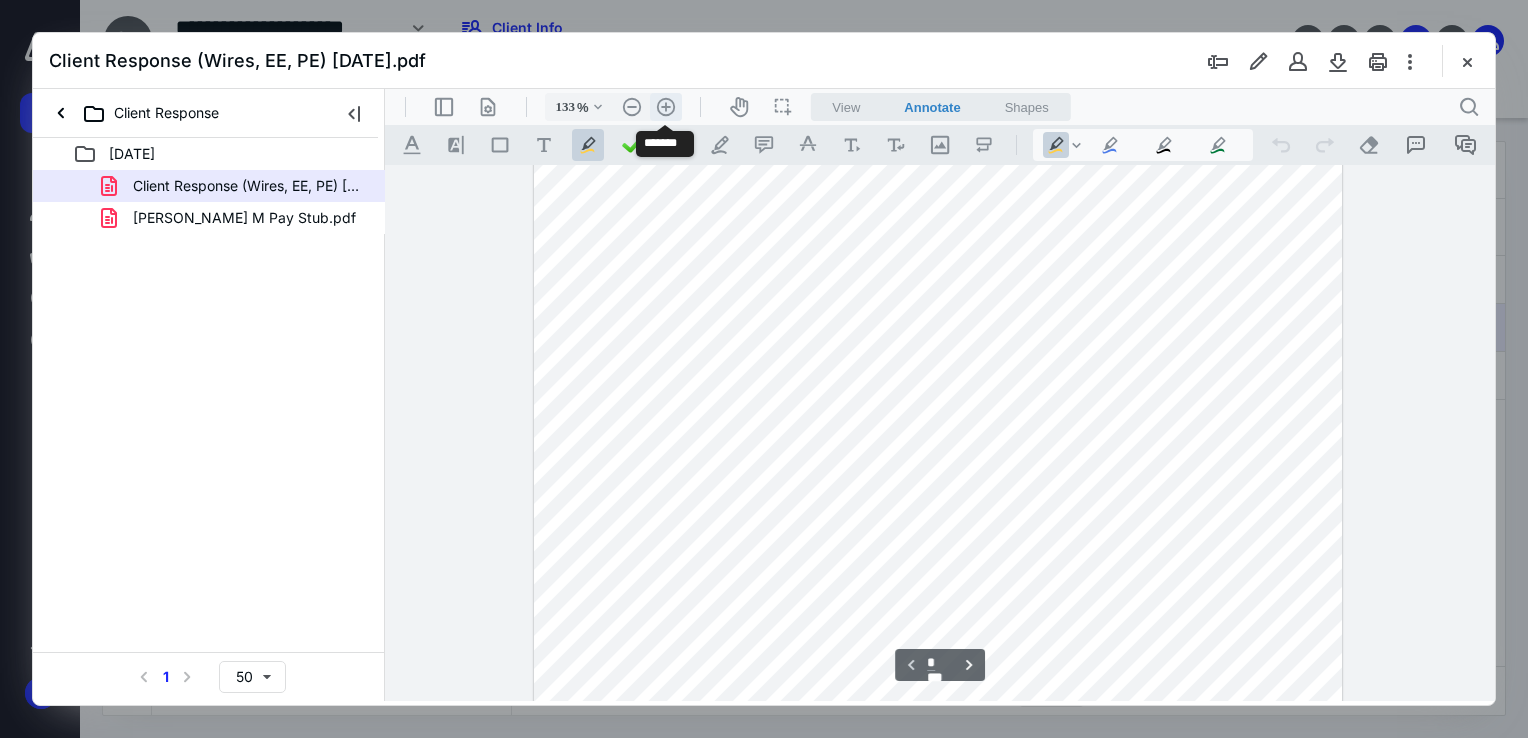 click on ".cls-1{fill:#abb0c4;} icon - header - zoom - in - line" at bounding box center (666, 107) 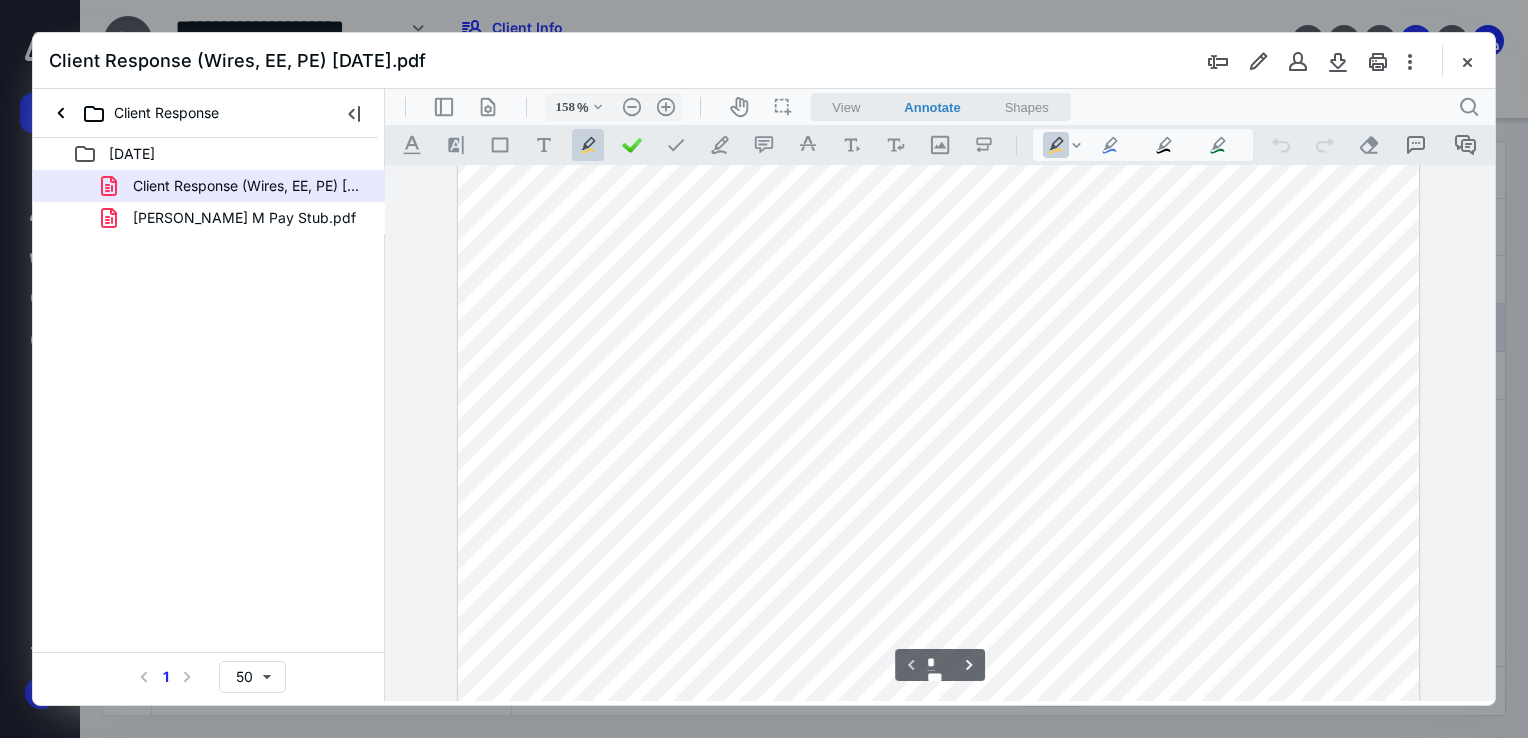 scroll, scrollTop: 0, scrollLeft: 0, axis: both 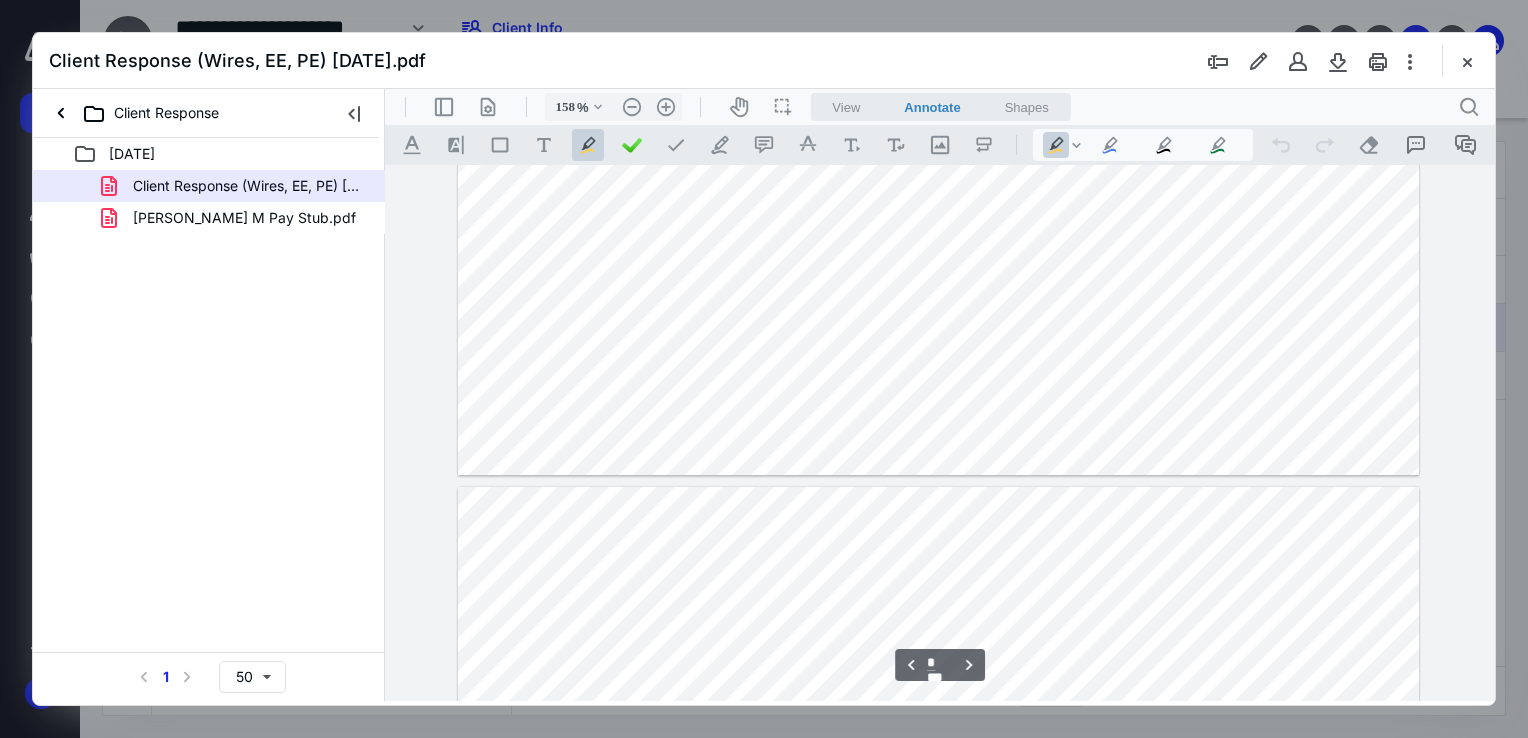 type on "*" 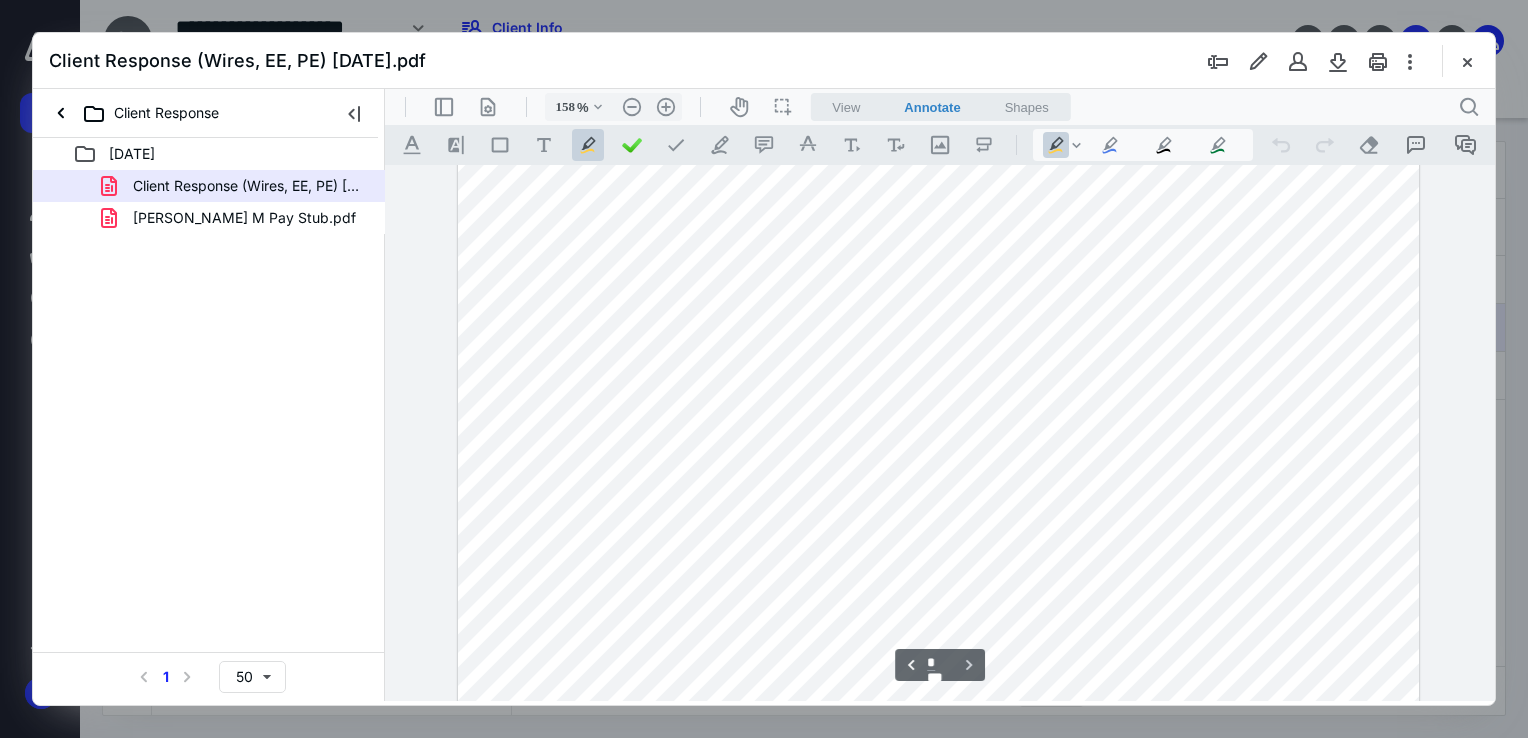 scroll, scrollTop: 3231, scrollLeft: 0, axis: vertical 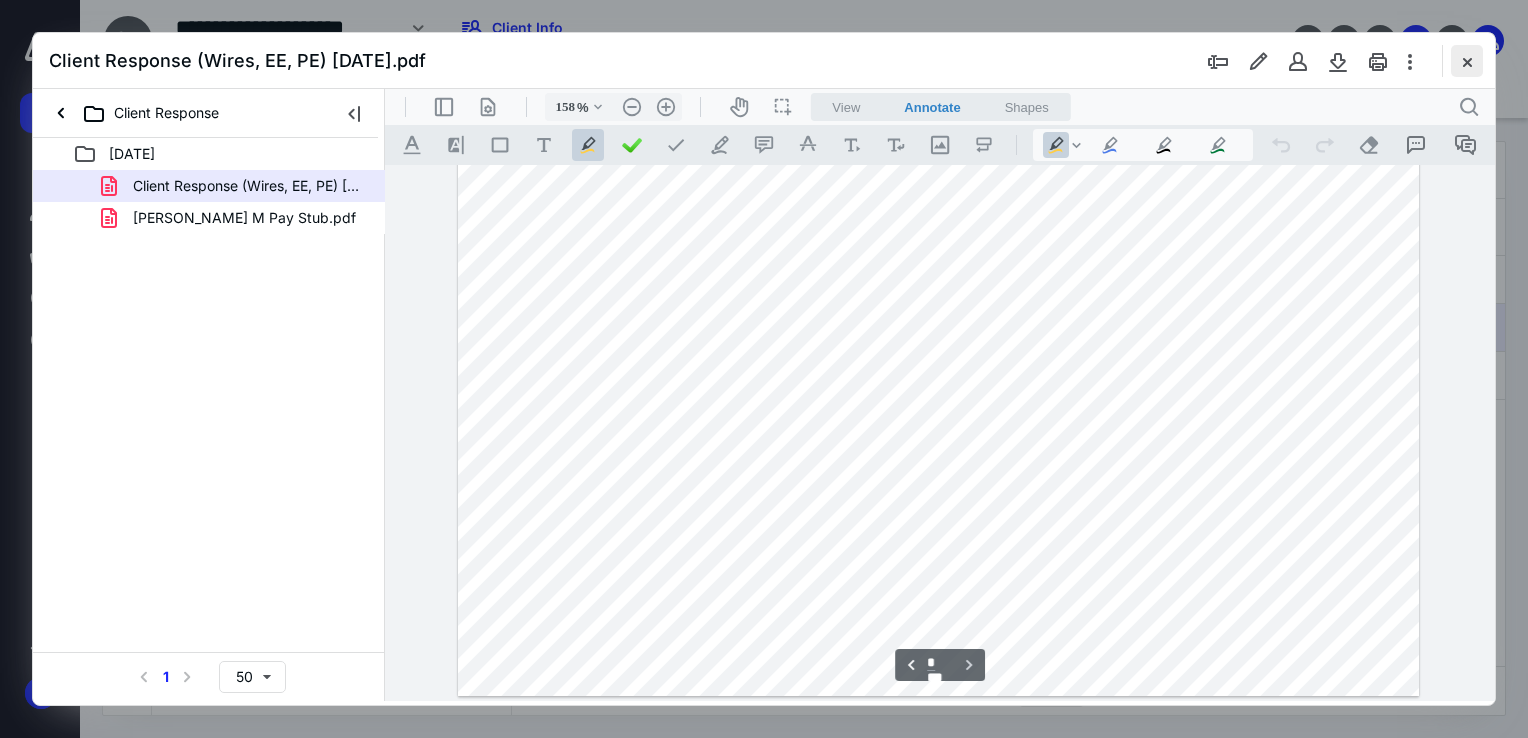 click at bounding box center [1467, 61] 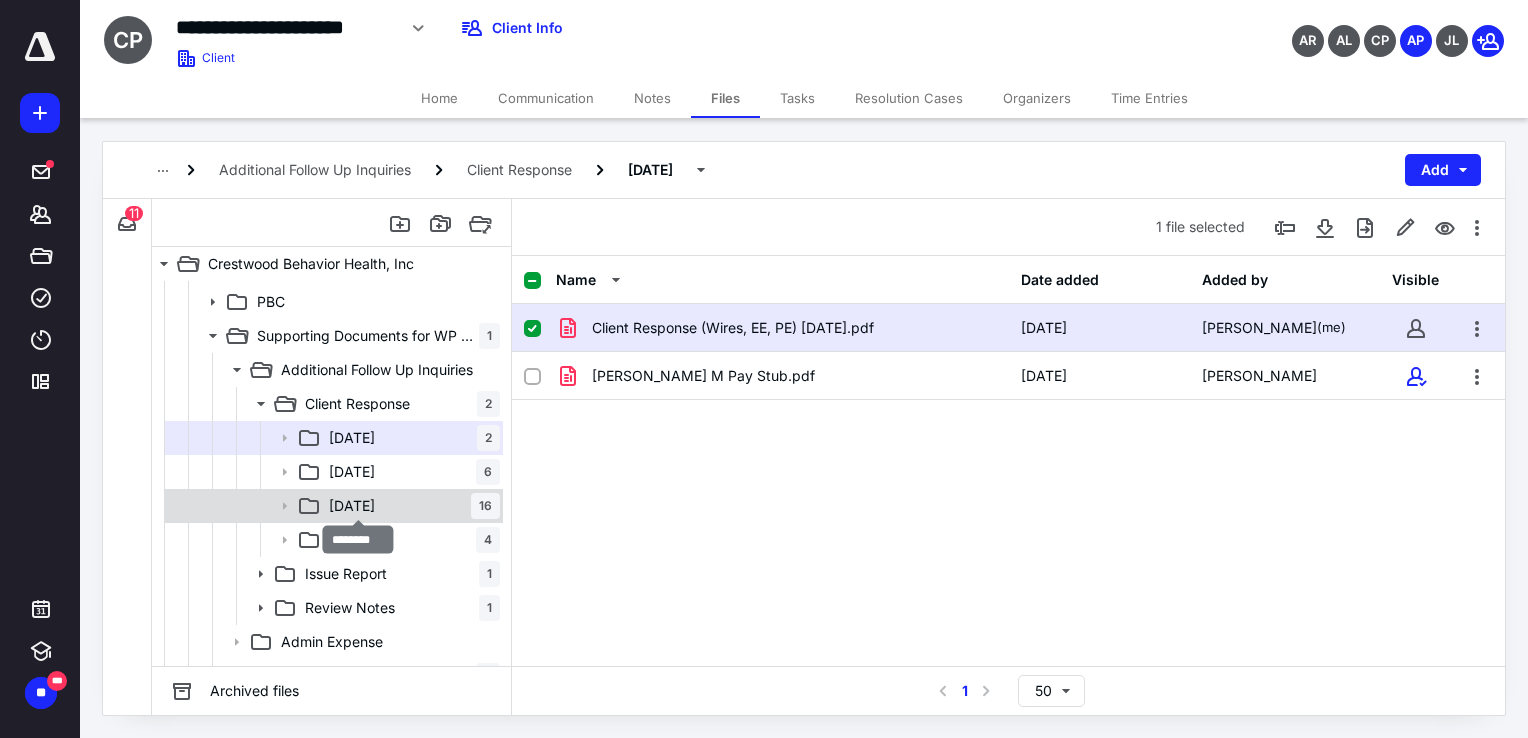 click on "[DATE]" at bounding box center (352, 506) 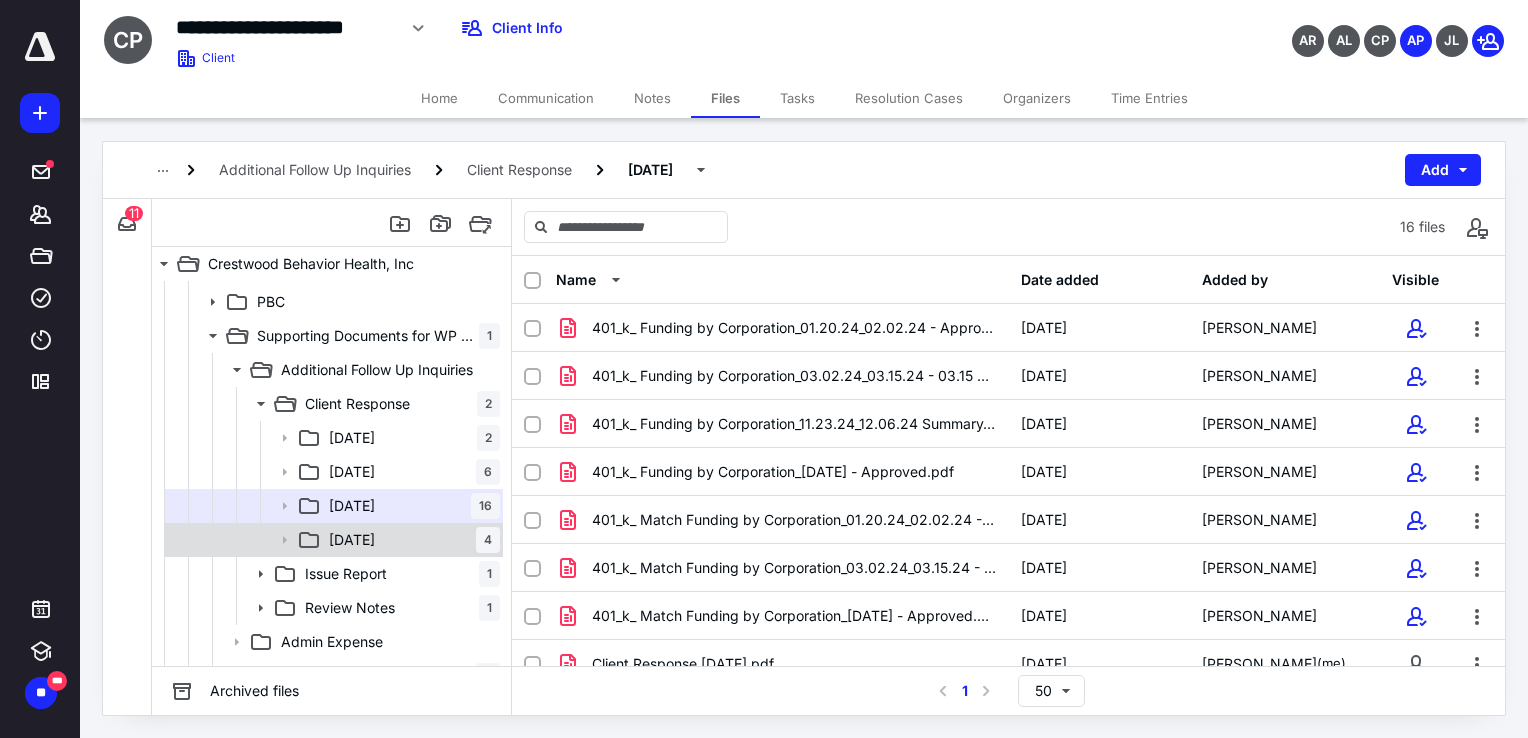 click on "[DATE] 4" at bounding box center [410, 540] 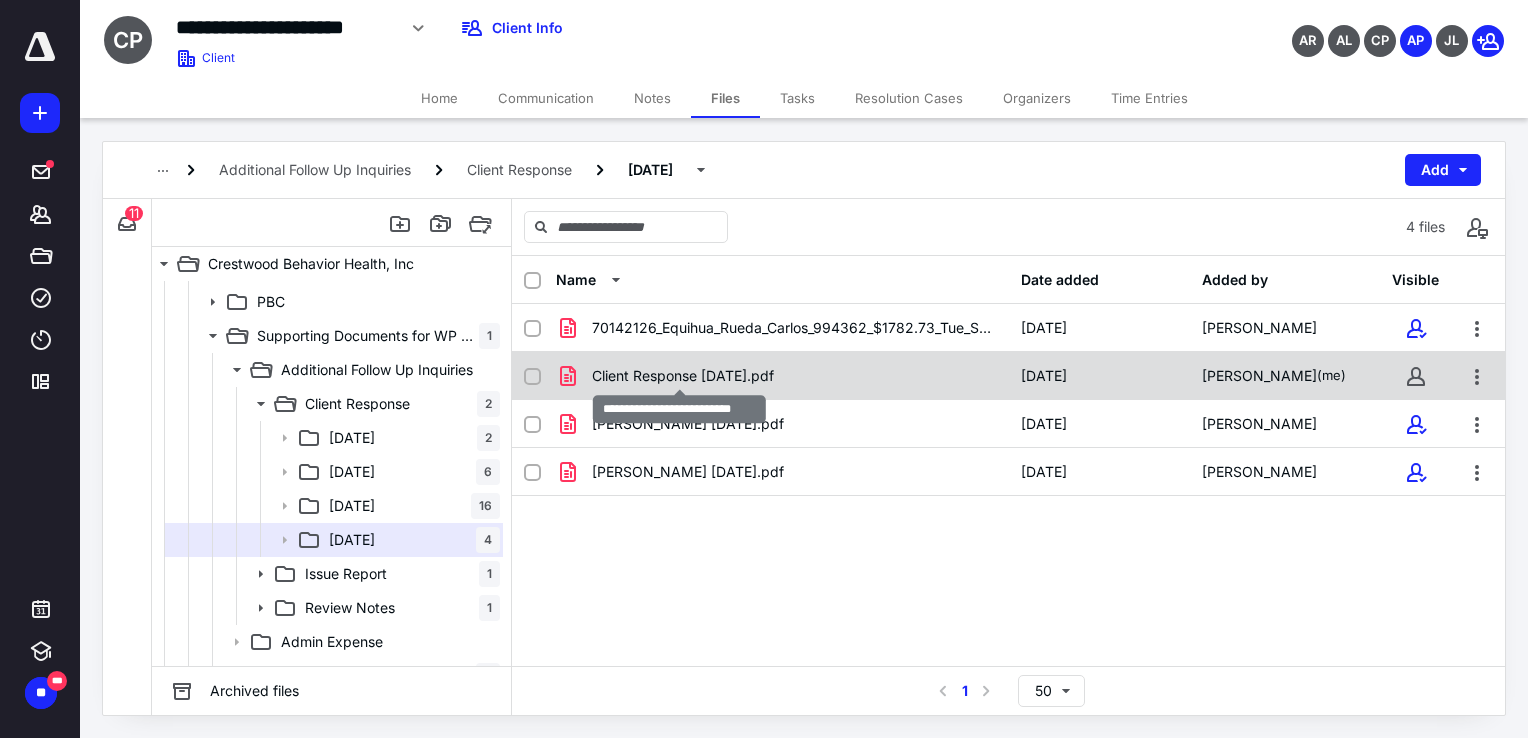 click on "Client Response [DATE].pdf" at bounding box center (683, 376) 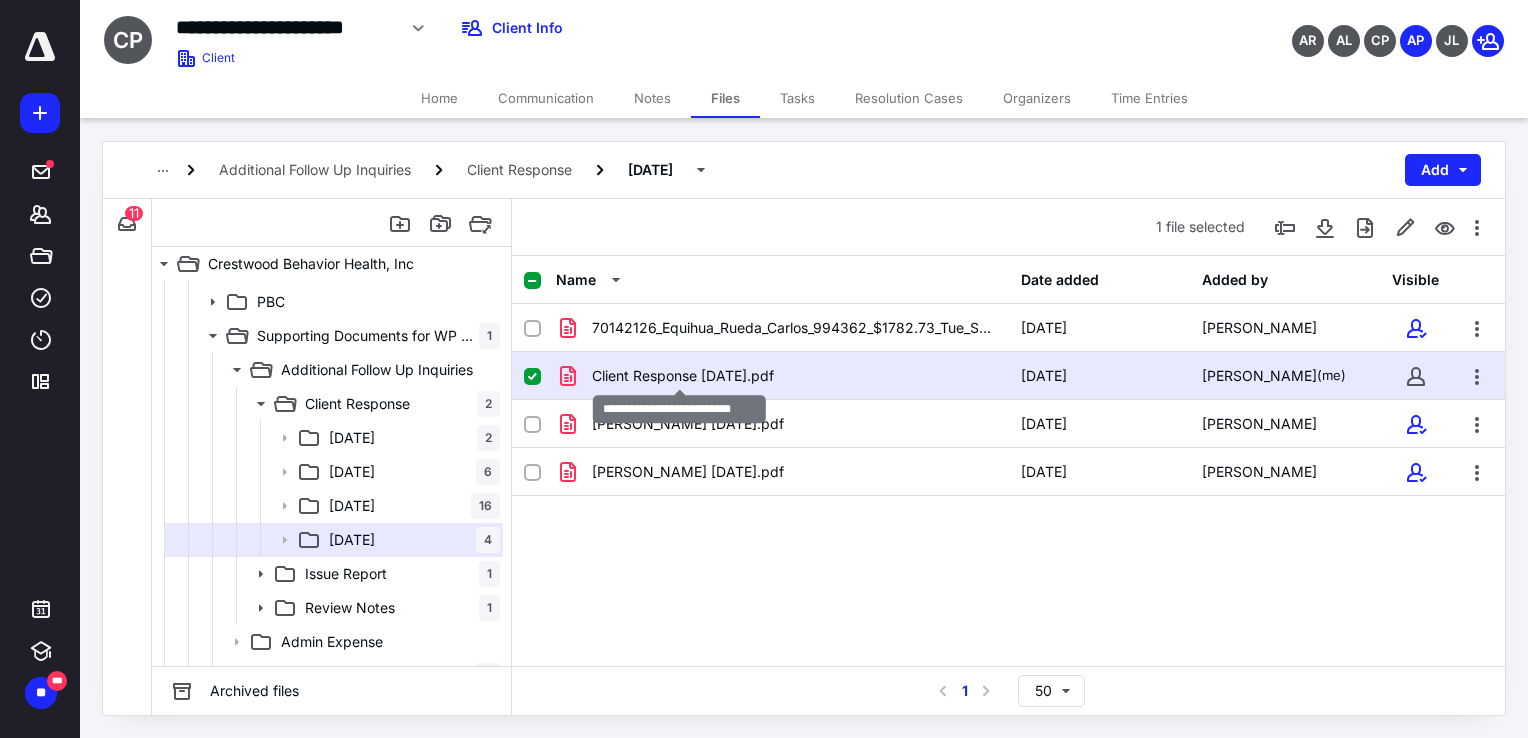click on "Client Response [DATE].pdf" at bounding box center [683, 376] 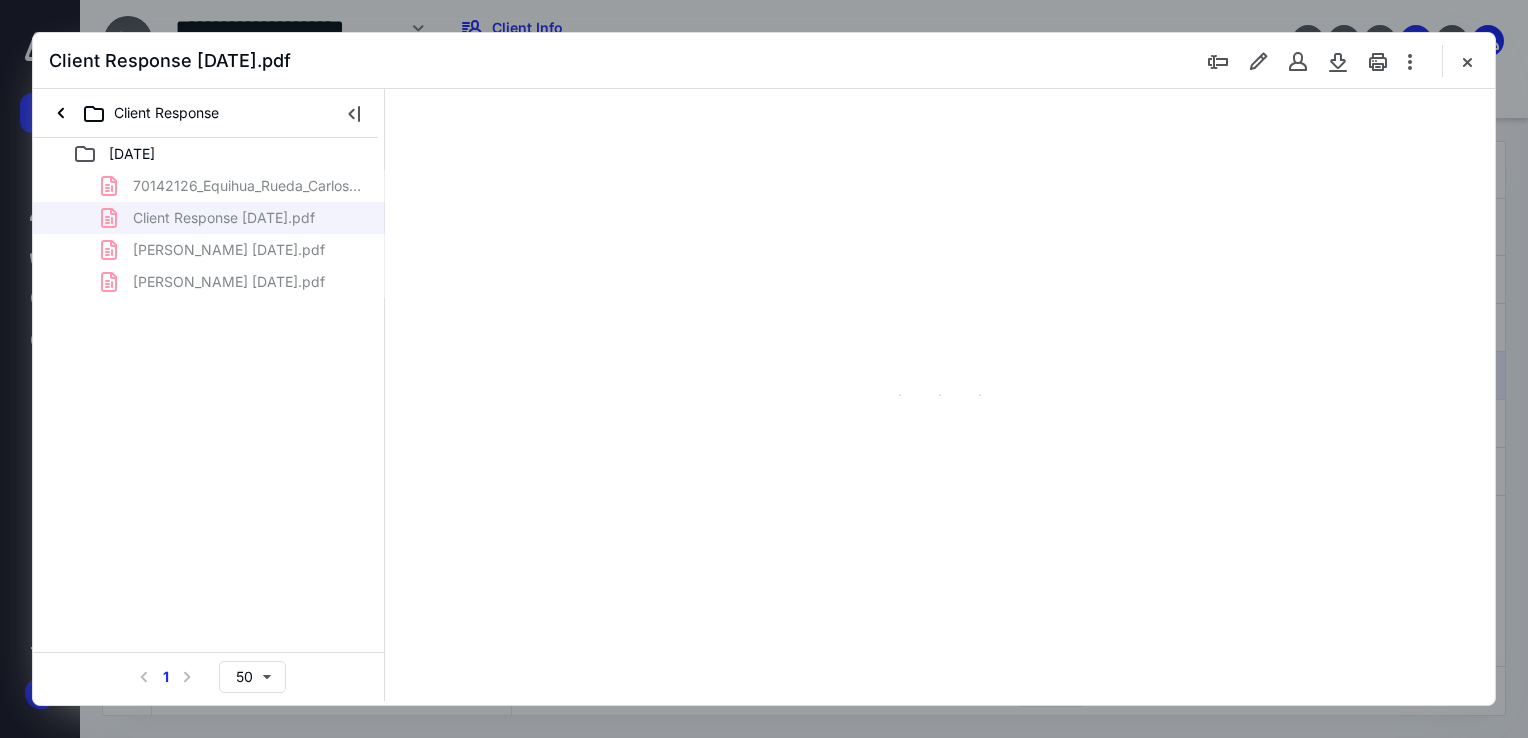 scroll, scrollTop: 0, scrollLeft: 0, axis: both 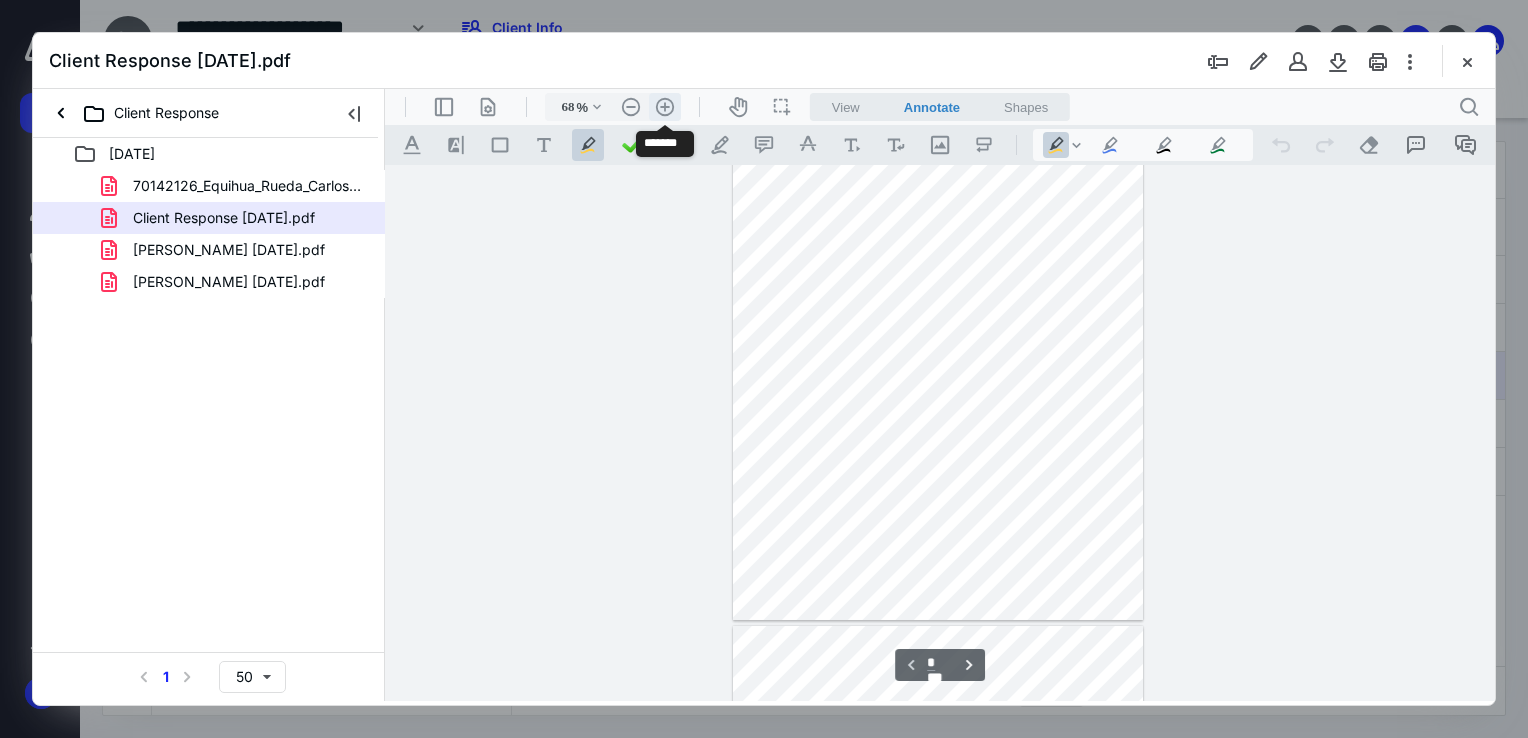 click on ".cls-1{fill:#abb0c4;} icon - header - zoom - in - line" at bounding box center [665, 107] 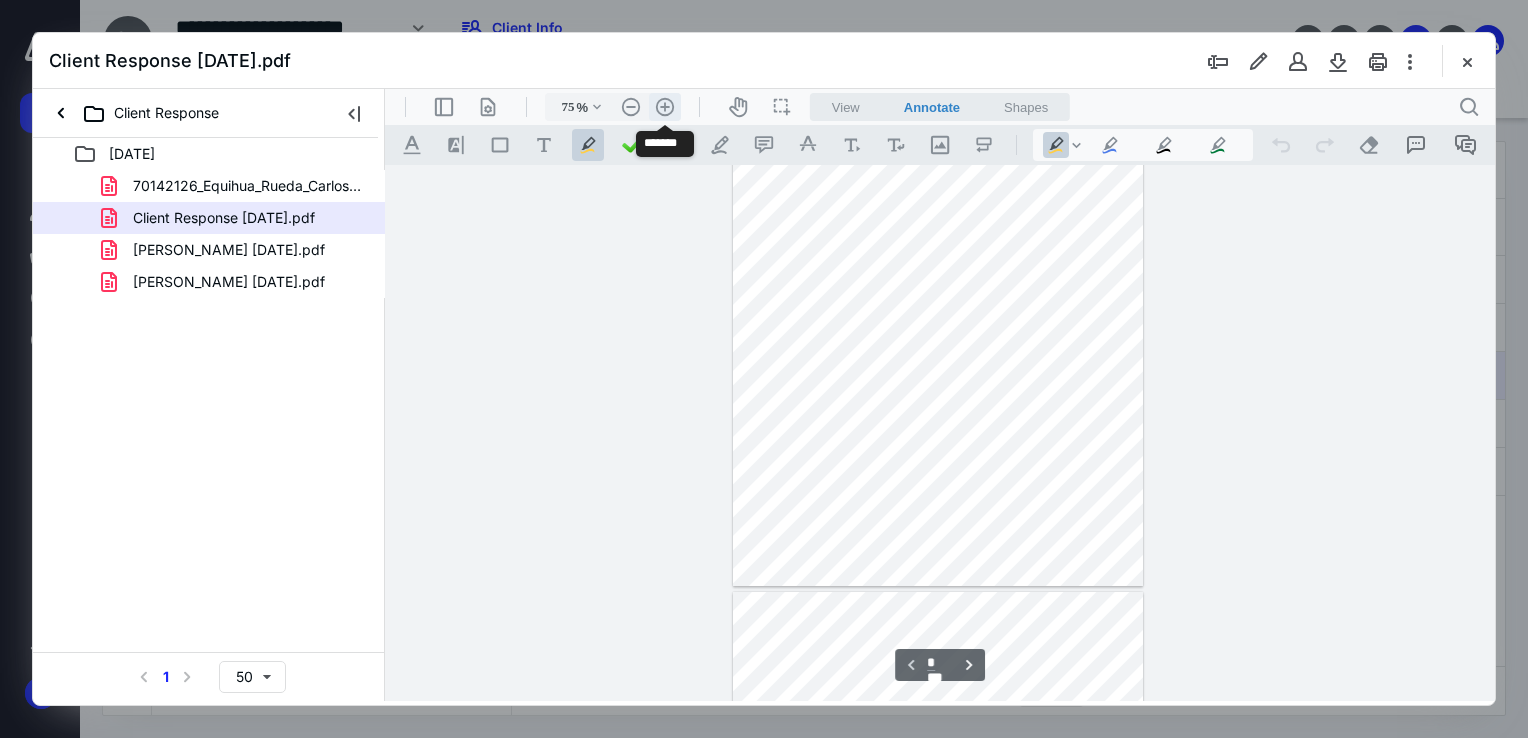 click on ".cls-1{fill:#abb0c4;} icon - header - zoom - in - line" at bounding box center (665, 107) 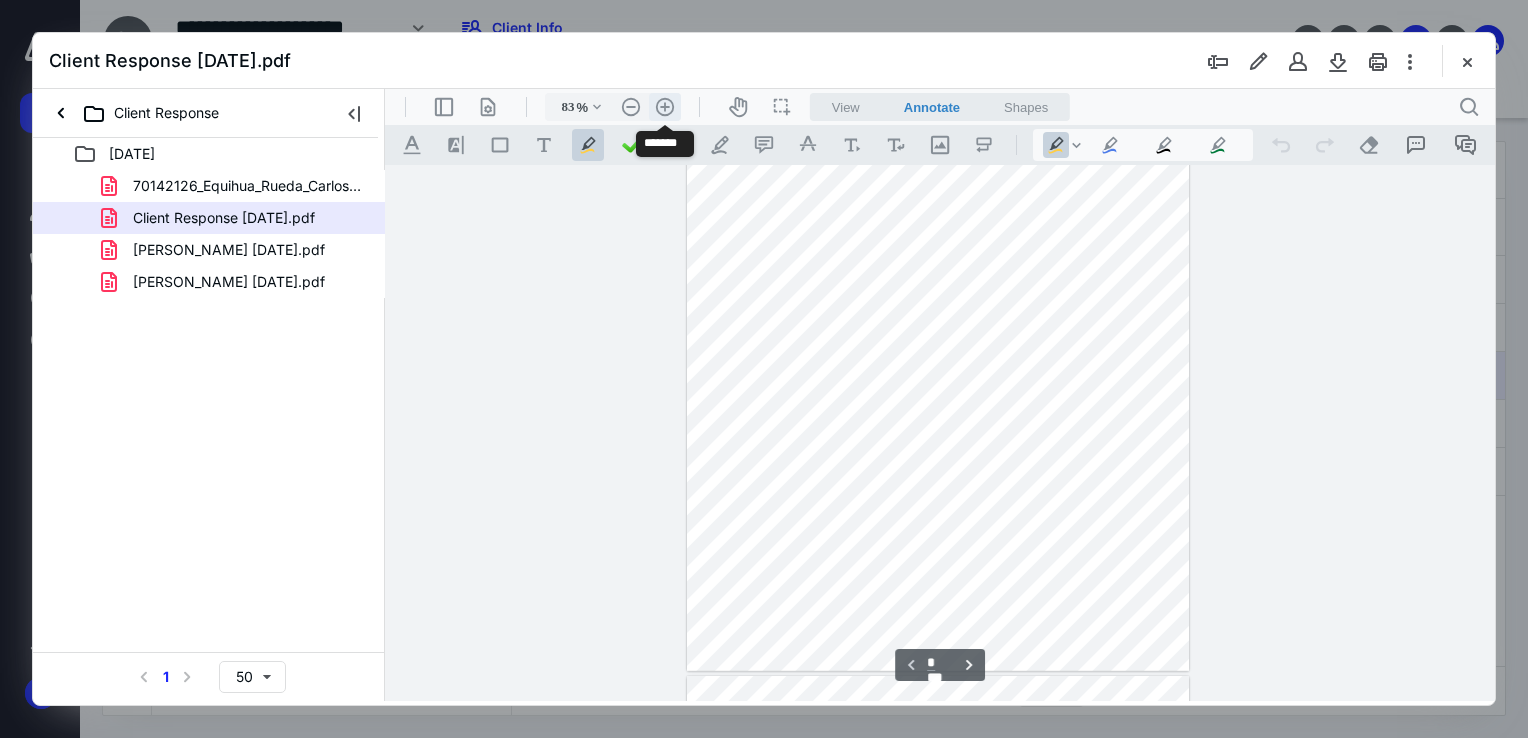 click on ".cls-1{fill:#abb0c4;} icon - header - zoom - in - line" at bounding box center (665, 107) 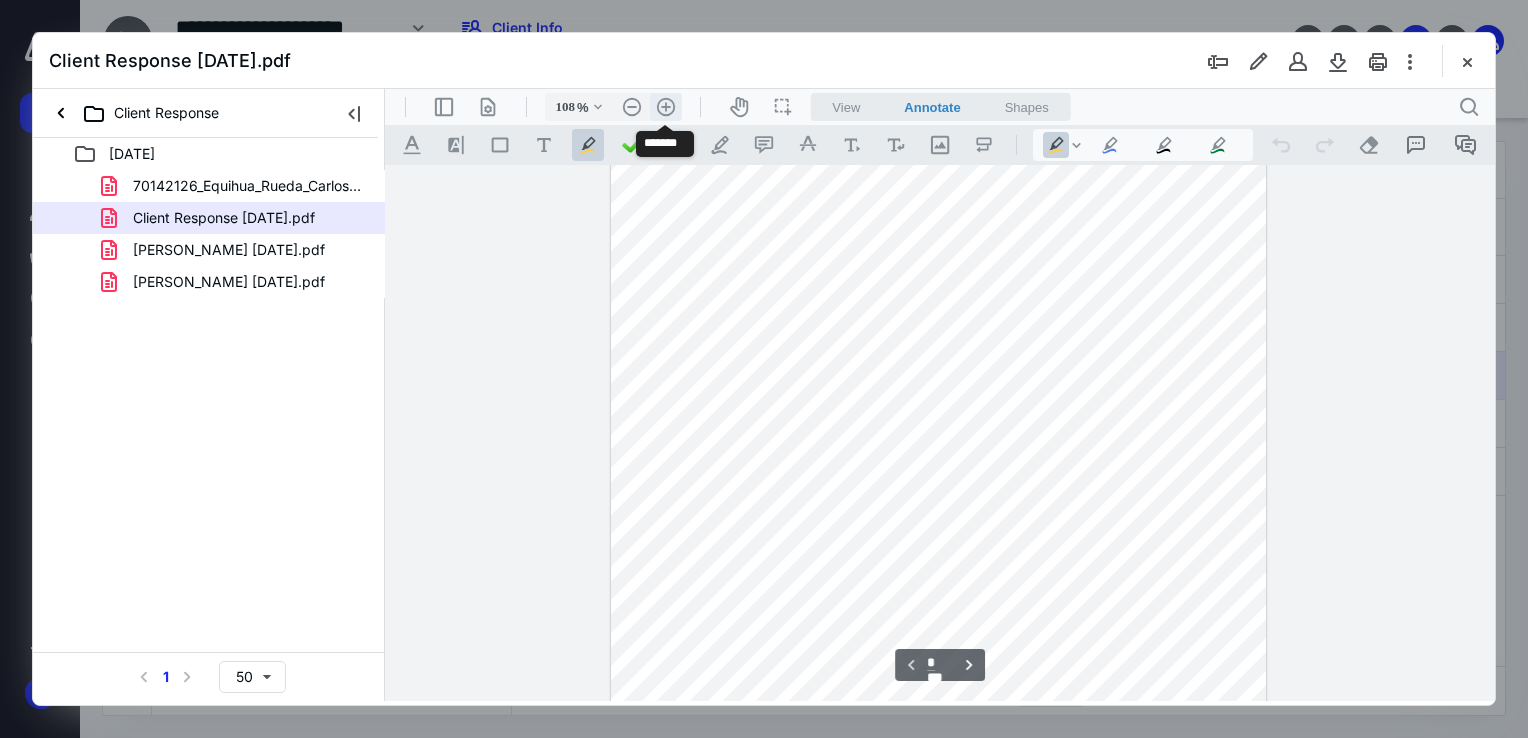 click on ".cls-1{fill:#abb0c4;} icon - header - zoom - in - line" at bounding box center [666, 107] 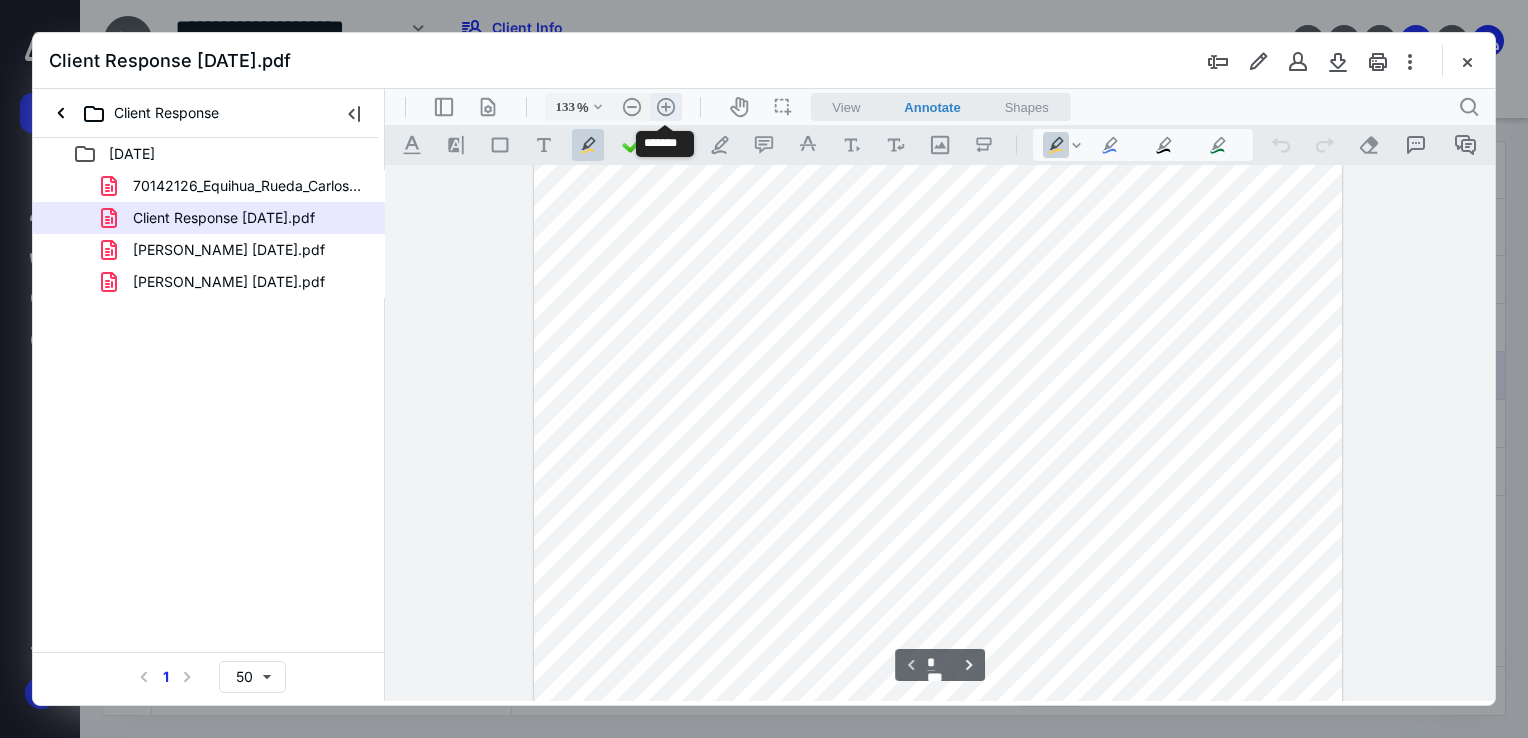 click on ".cls-1{fill:#abb0c4;} icon - header - zoom - in - line" at bounding box center [666, 107] 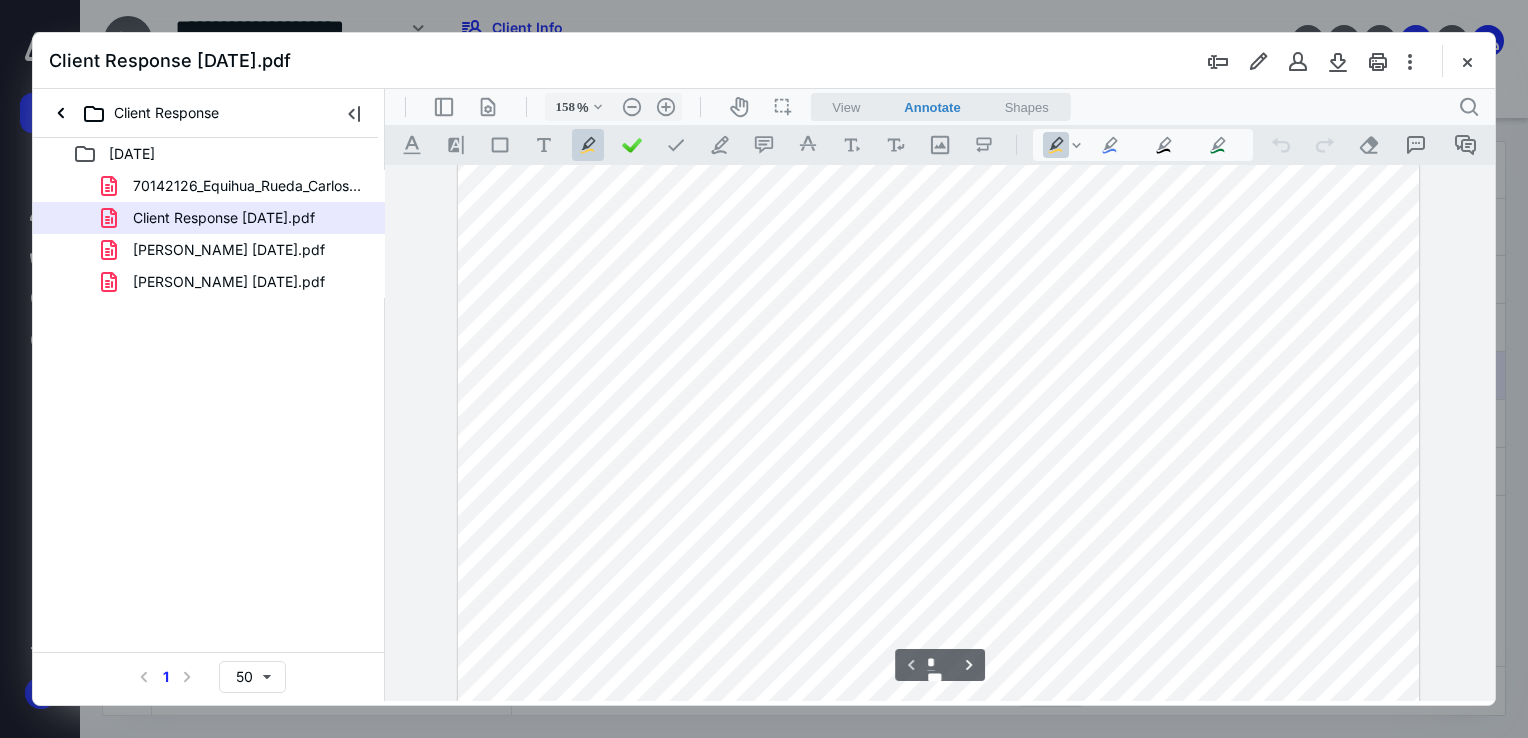 scroll, scrollTop: 410, scrollLeft: 0, axis: vertical 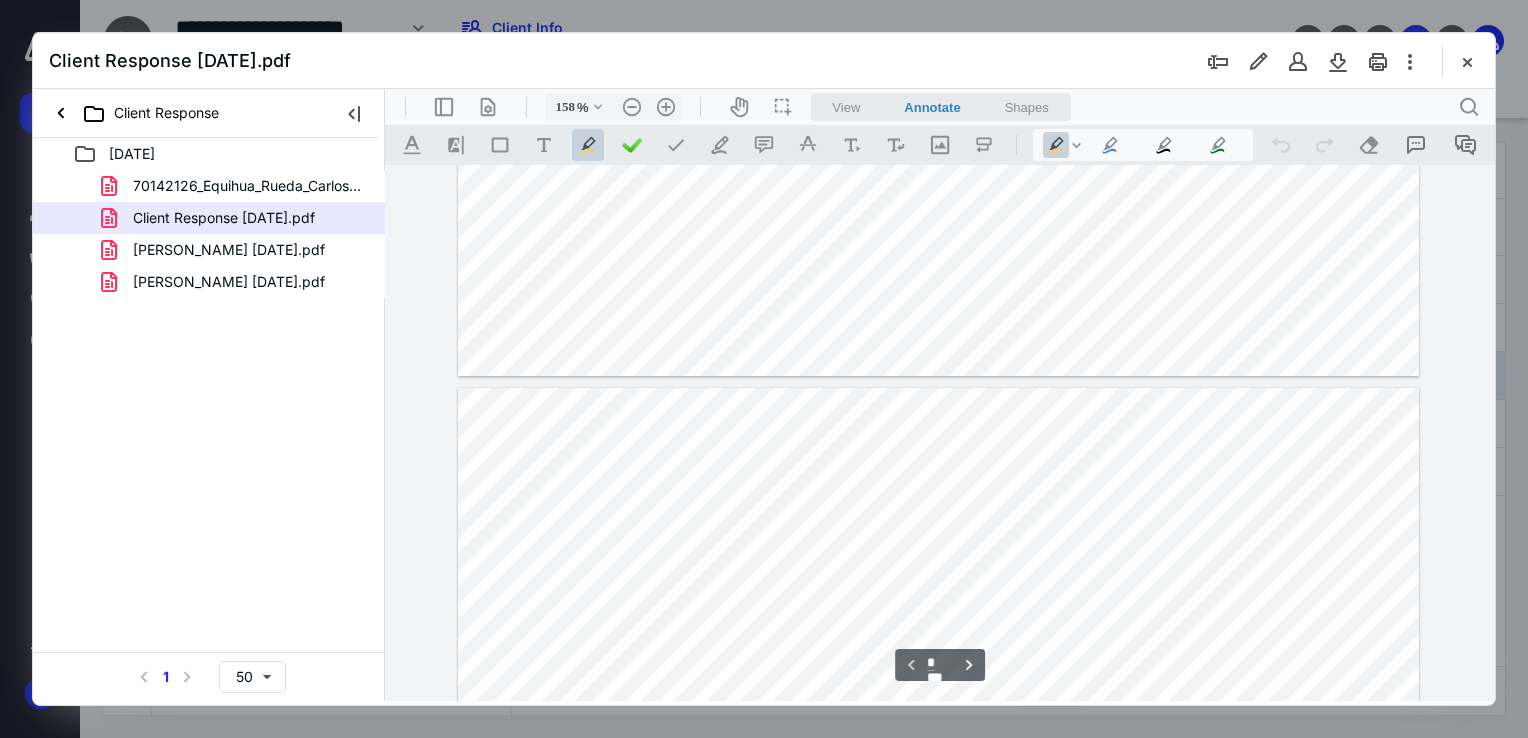 type on "*" 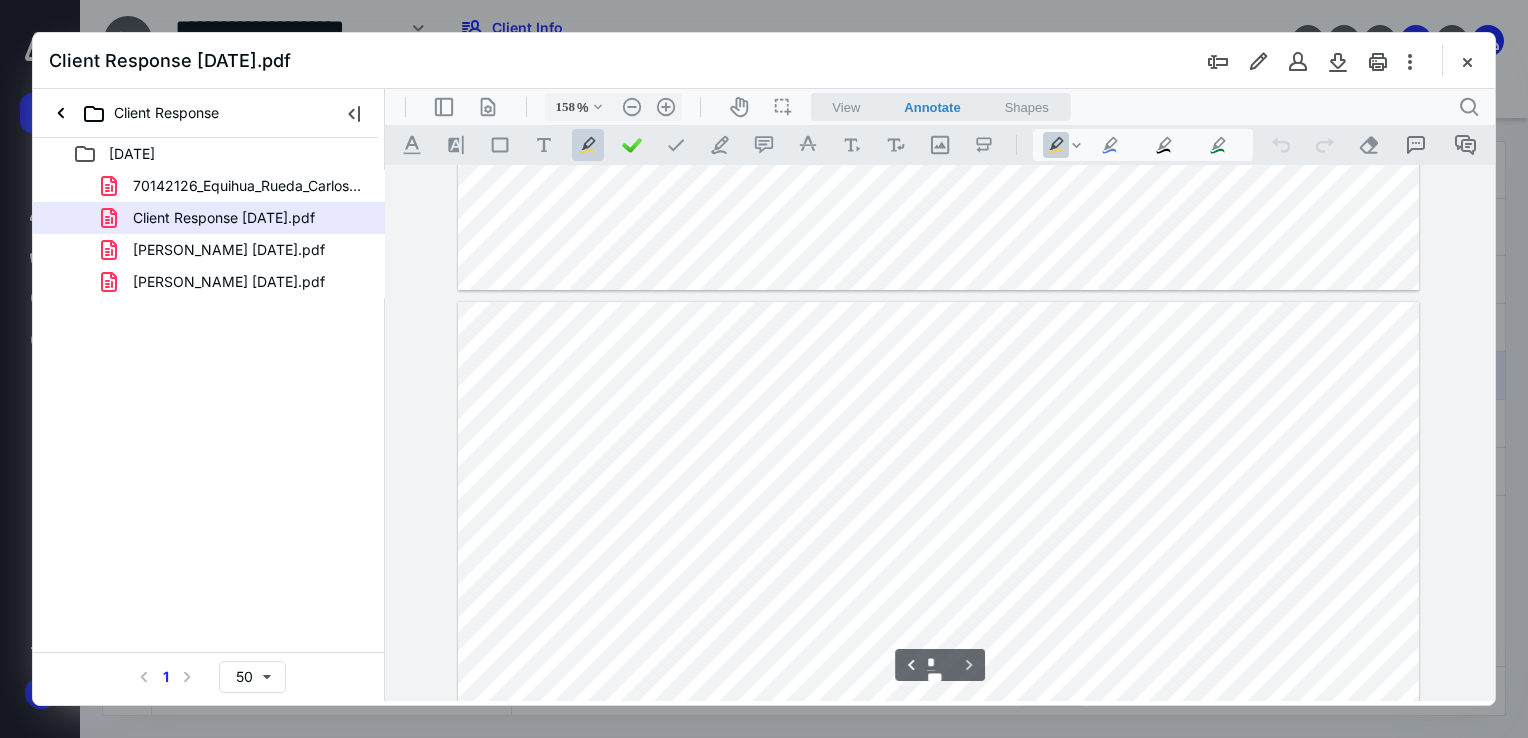 scroll, scrollTop: 1020, scrollLeft: 0, axis: vertical 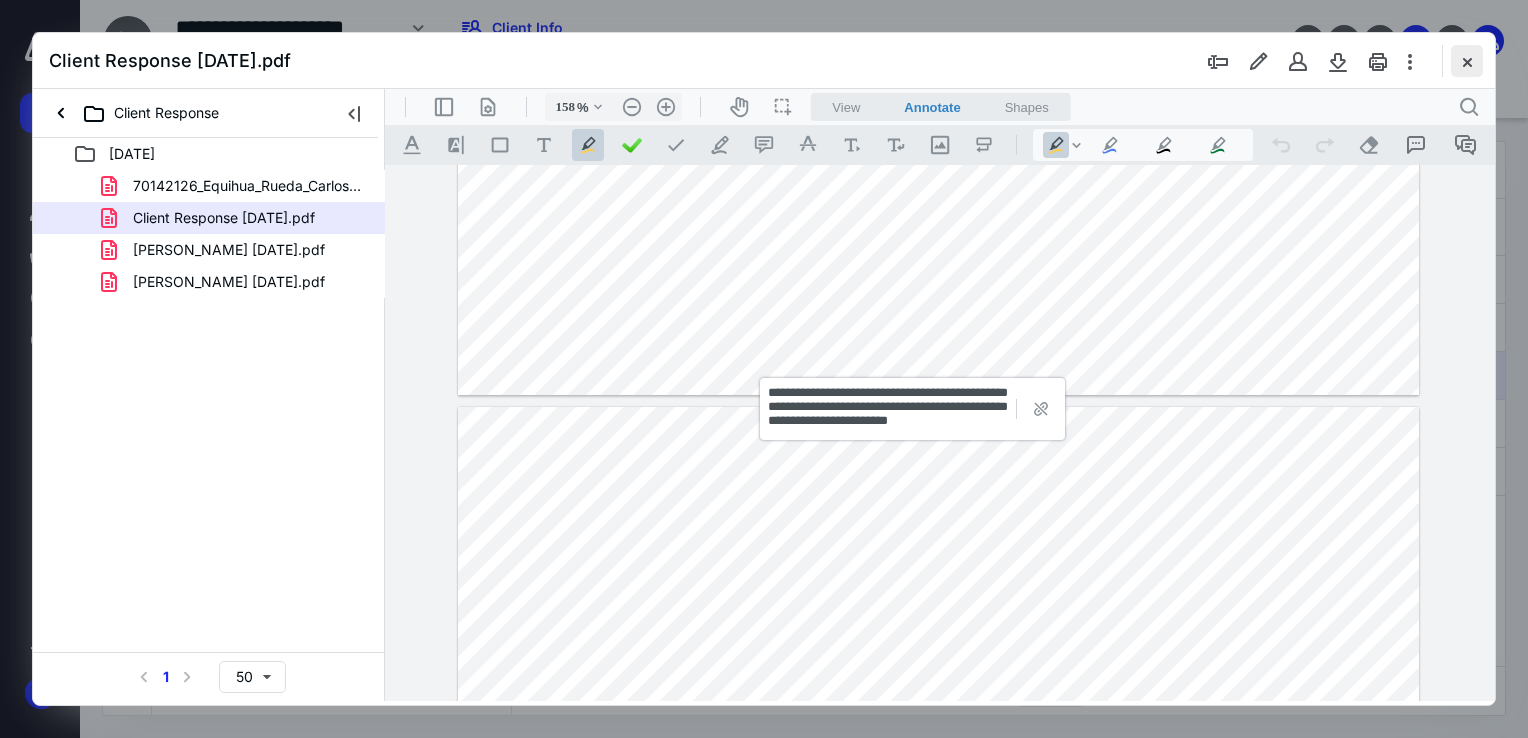 click at bounding box center [1467, 61] 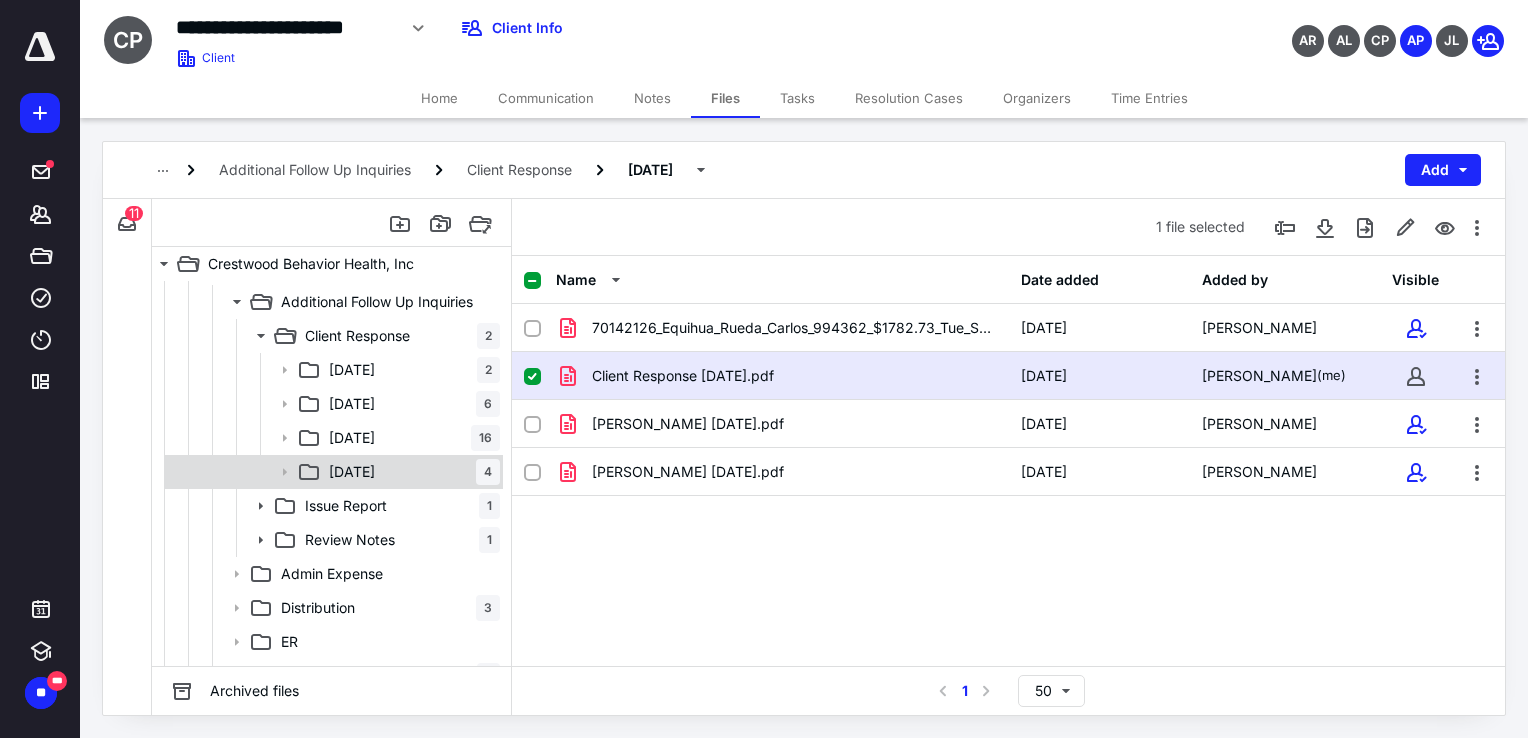 scroll, scrollTop: 256, scrollLeft: 0, axis: vertical 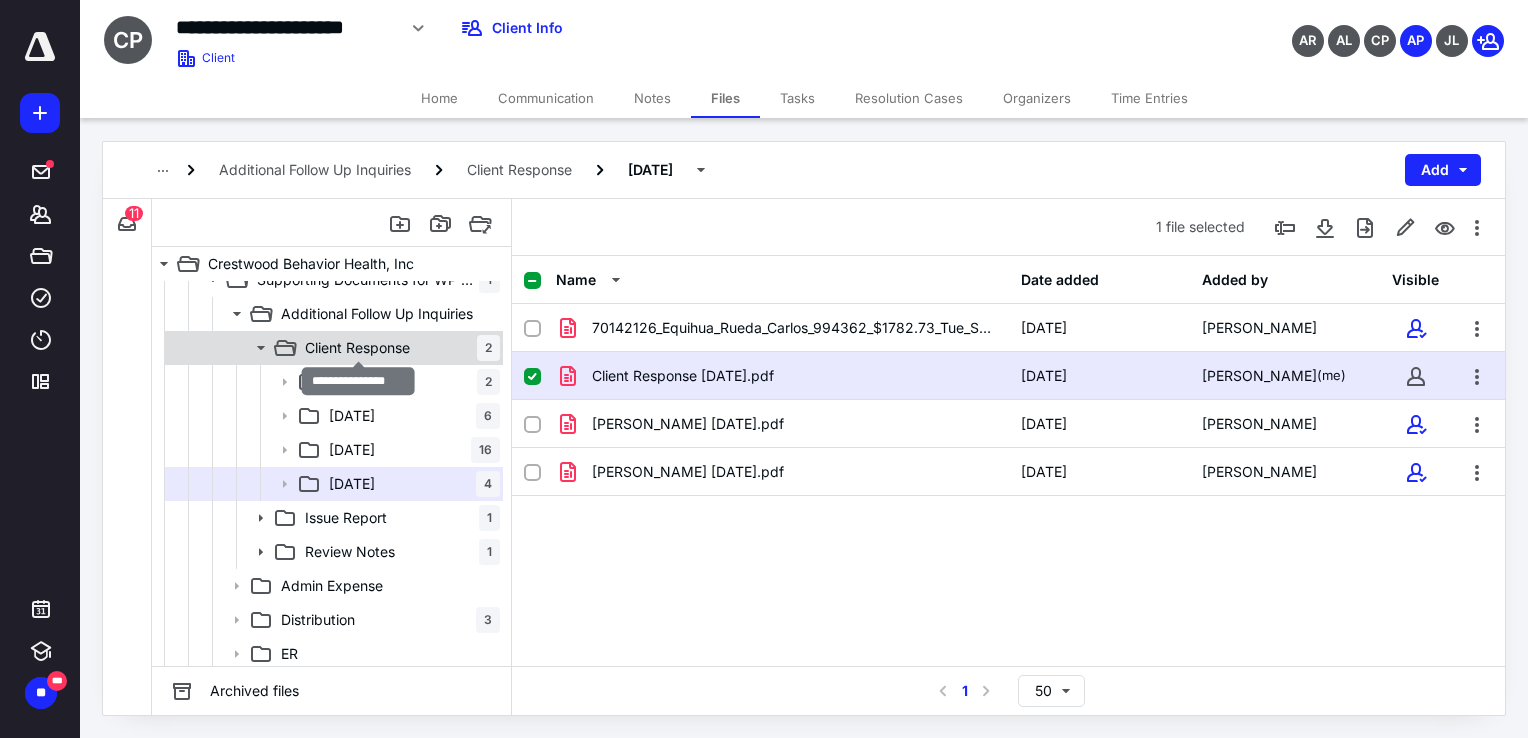 click on "Client Response" at bounding box center (357, 348) 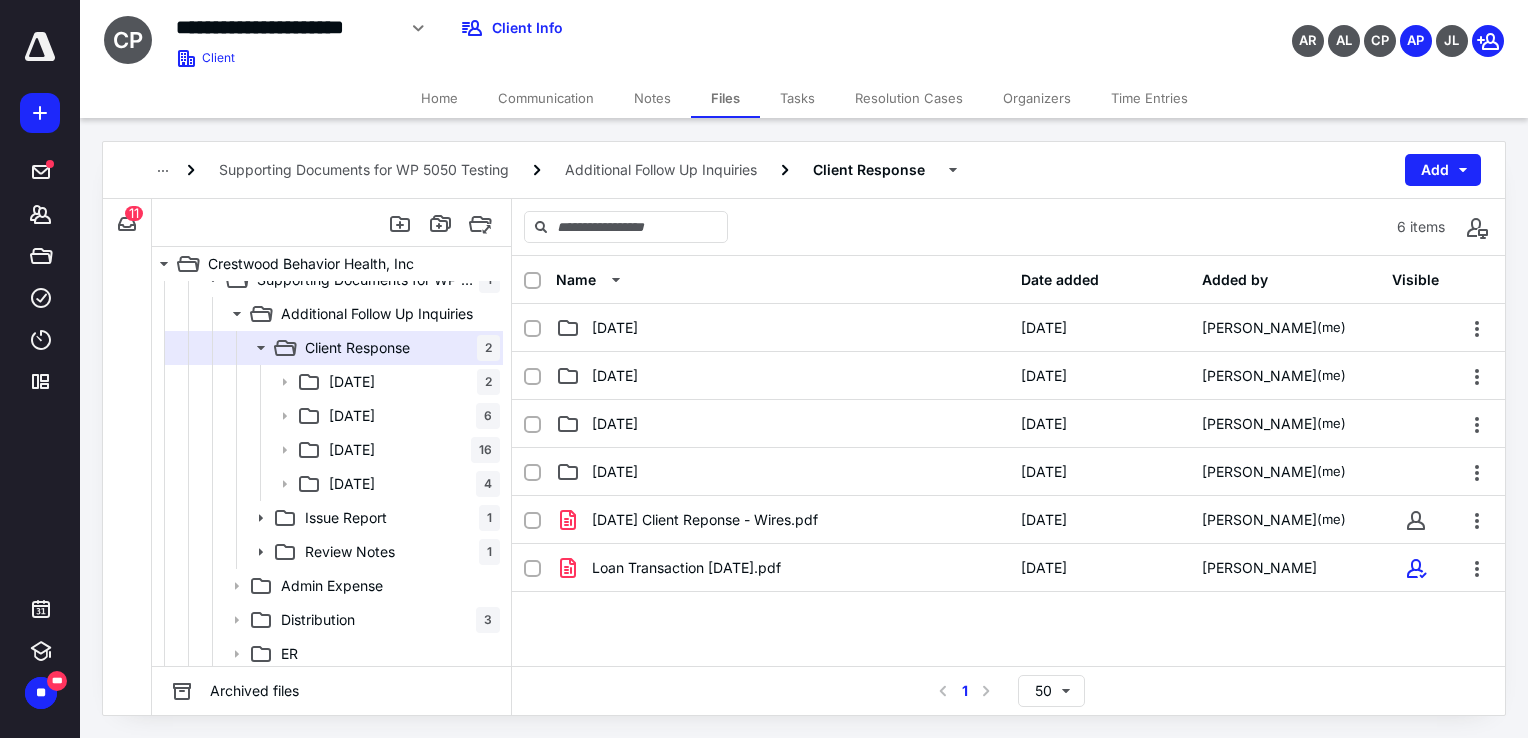 click on "**********" at bounding box center [568, 35] 